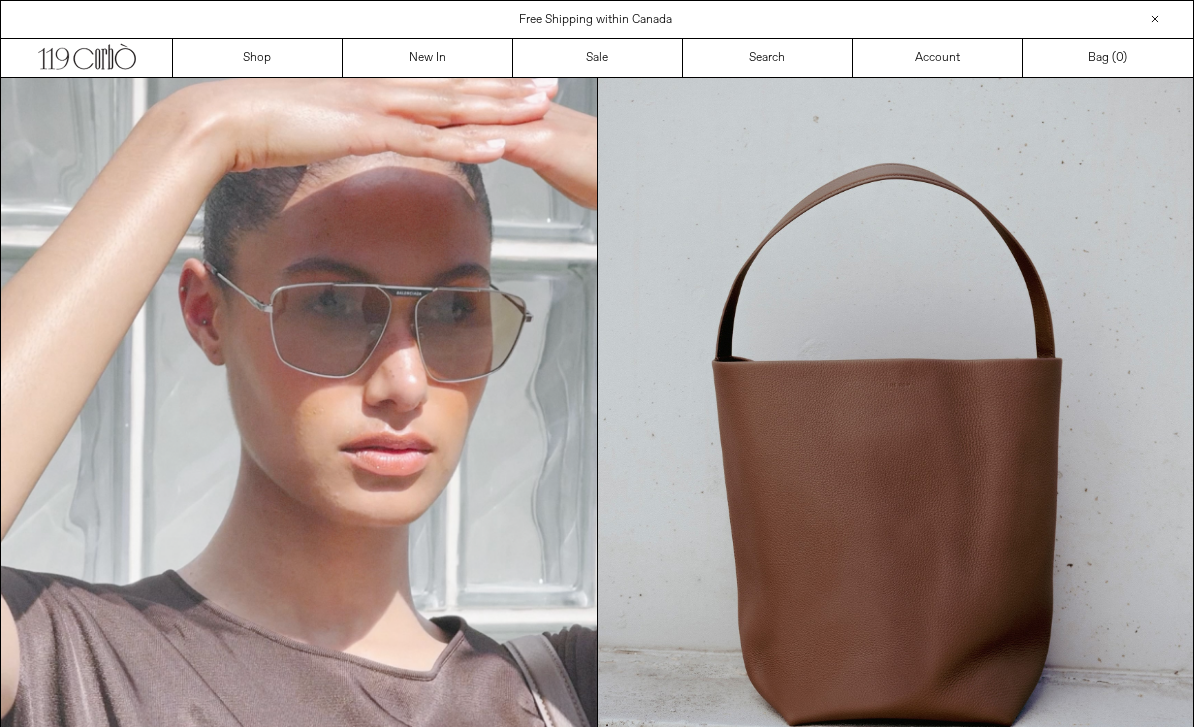 scroll, scrollTop: 0, scrollLeft: 0, axis: both 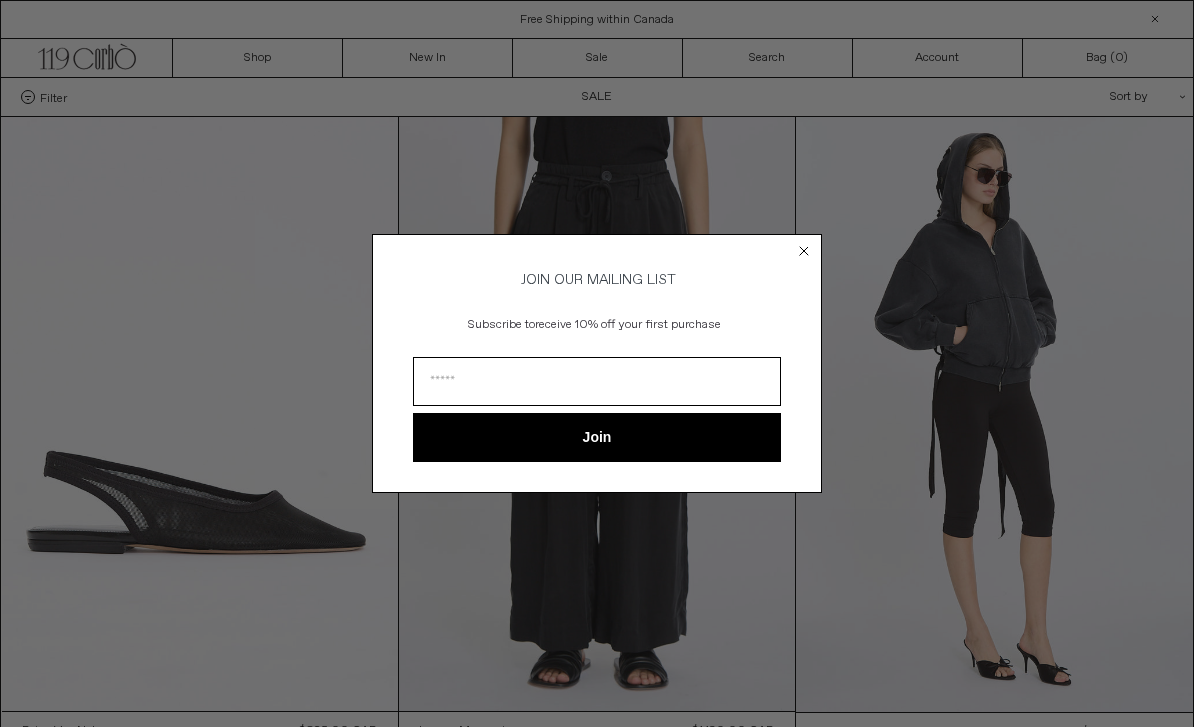 click on "JOIN OUR MAILING LIST Subscribe to  receive 10% off your first purchase Join ******" at bounding box center [597, 363] 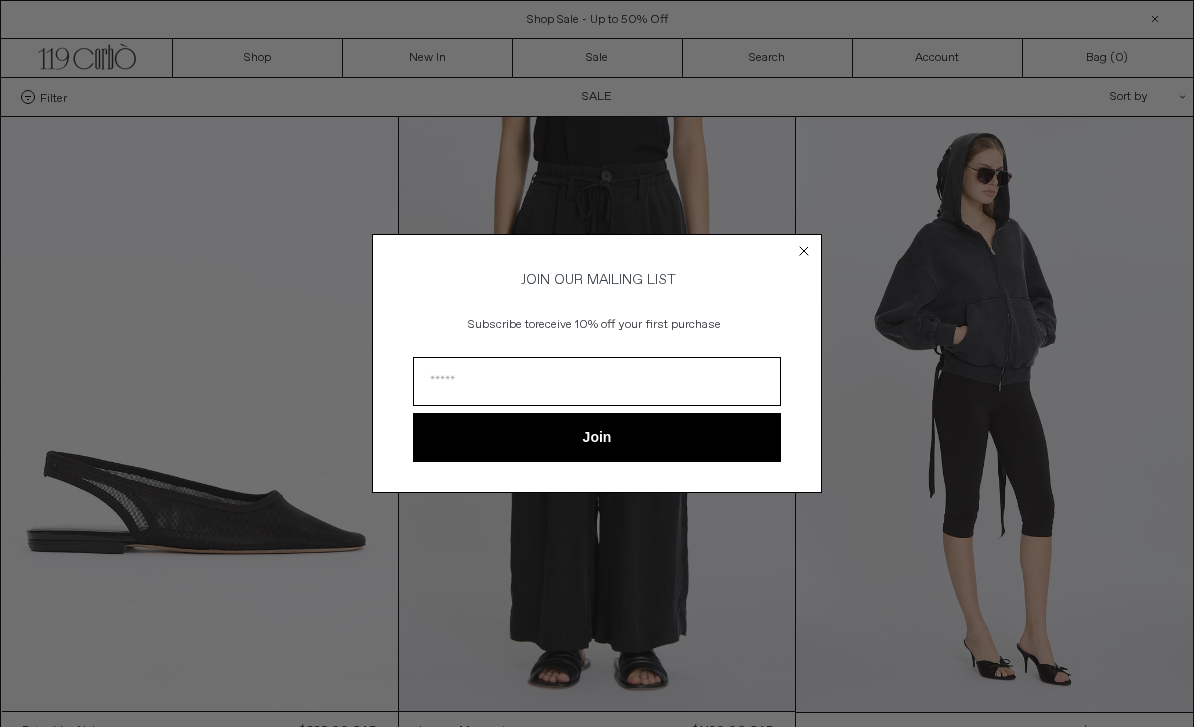 click 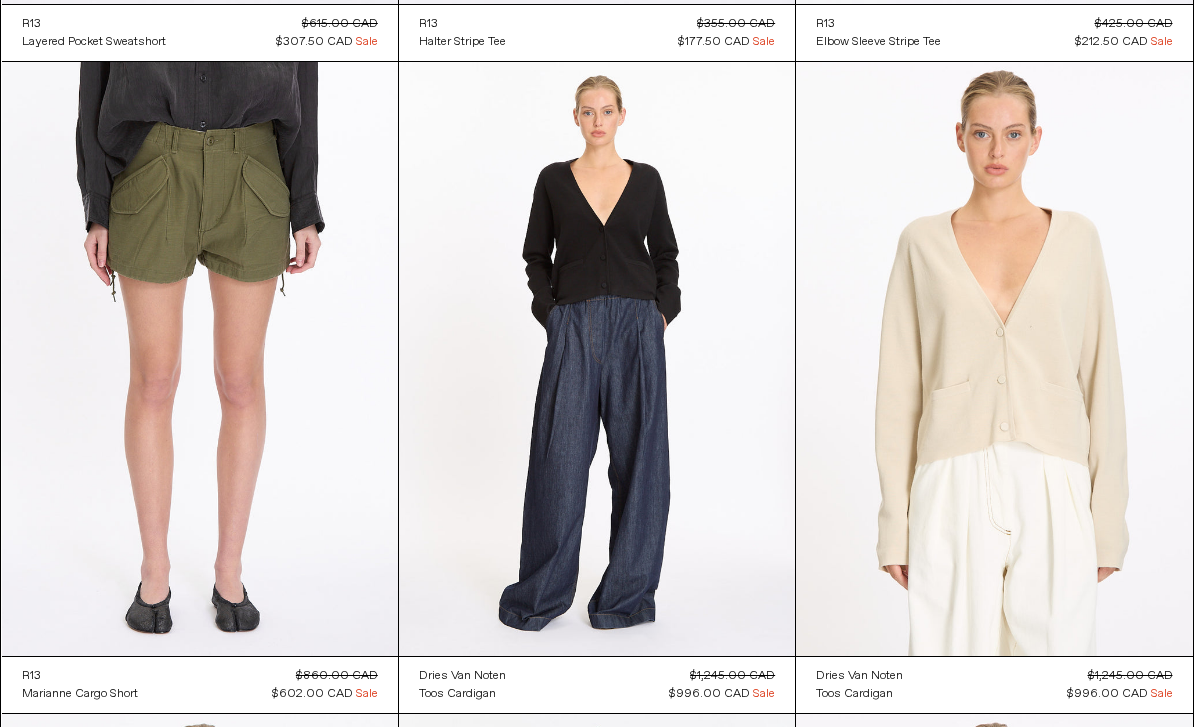 scroll, scrollTop: 11148, scrollLeft: 0, axis: vertical 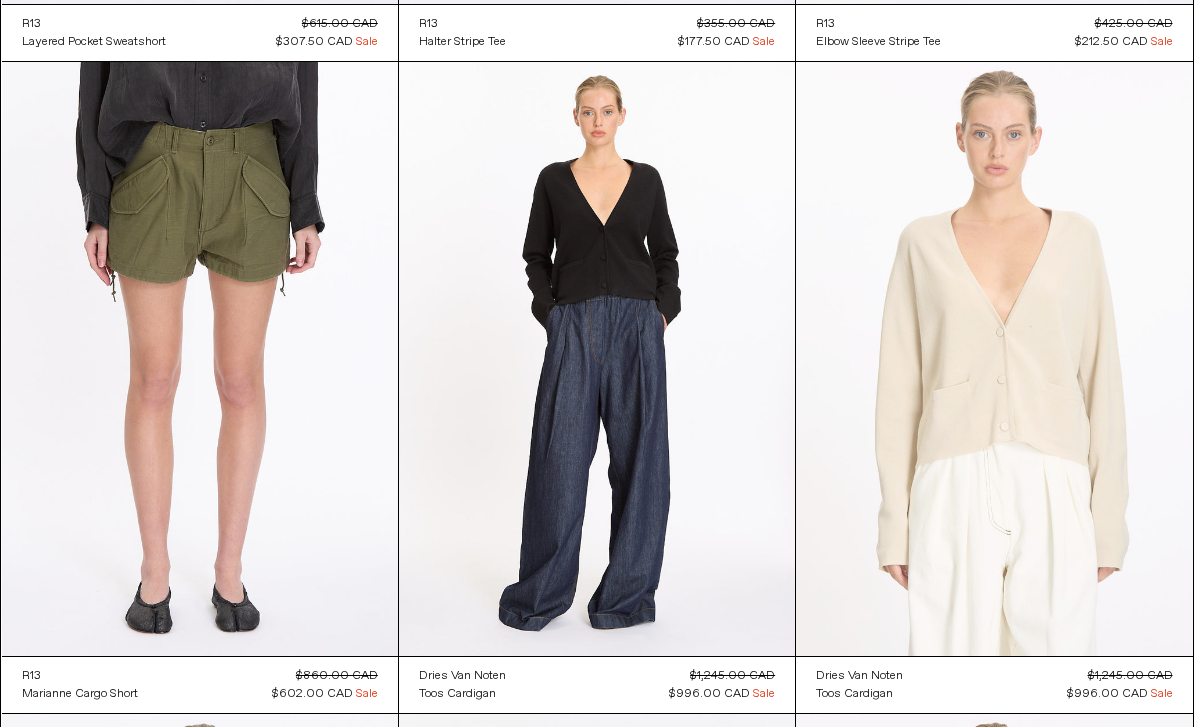 click at bounding box center [994, 359] 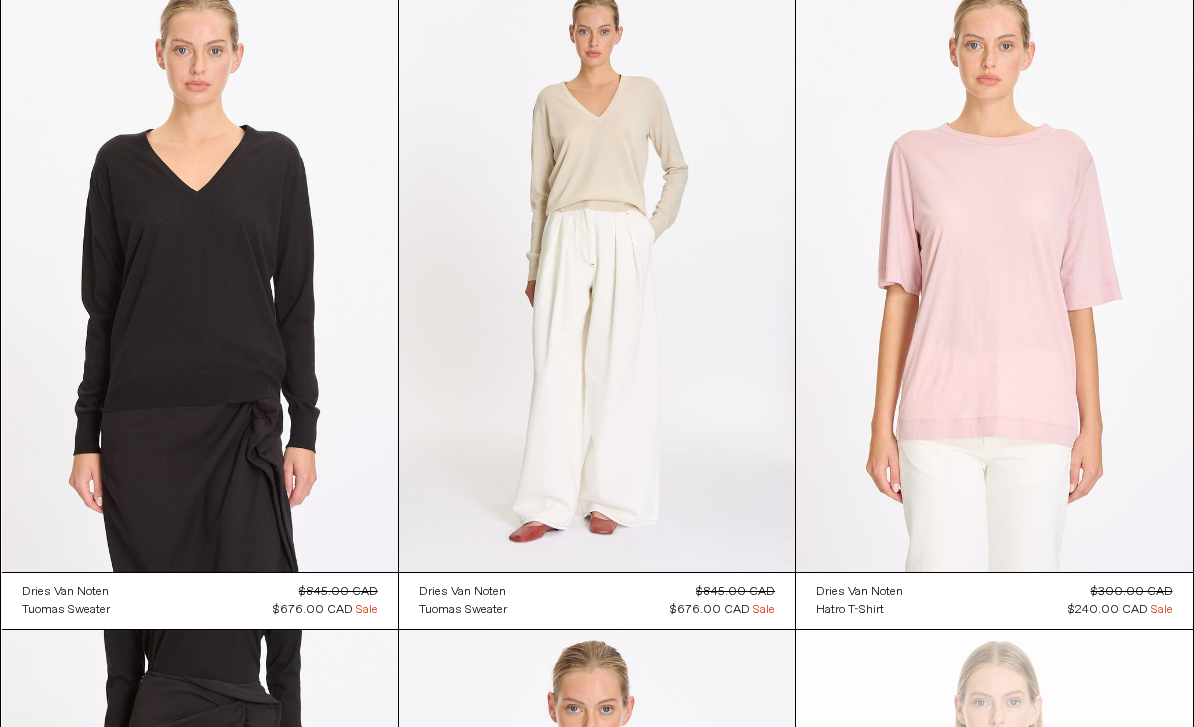 scroll, scrollTop: 11884, scrollLeft: 0, axis: vertical 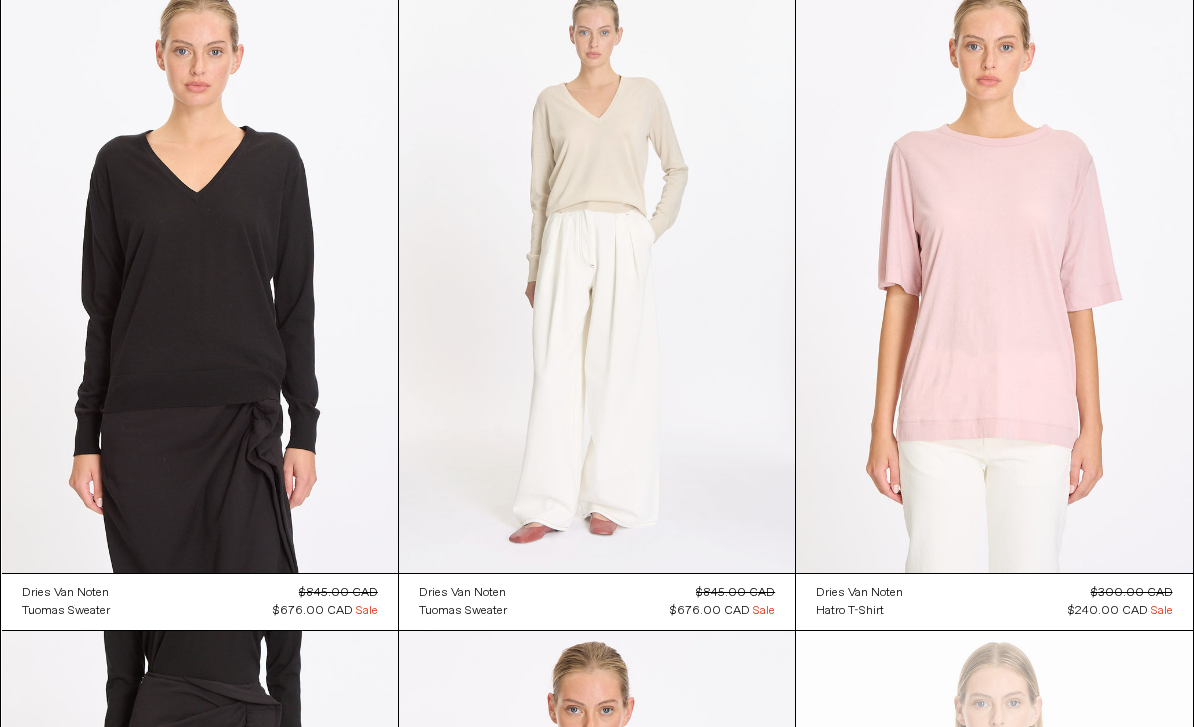 click at bounding box center (597, 275) 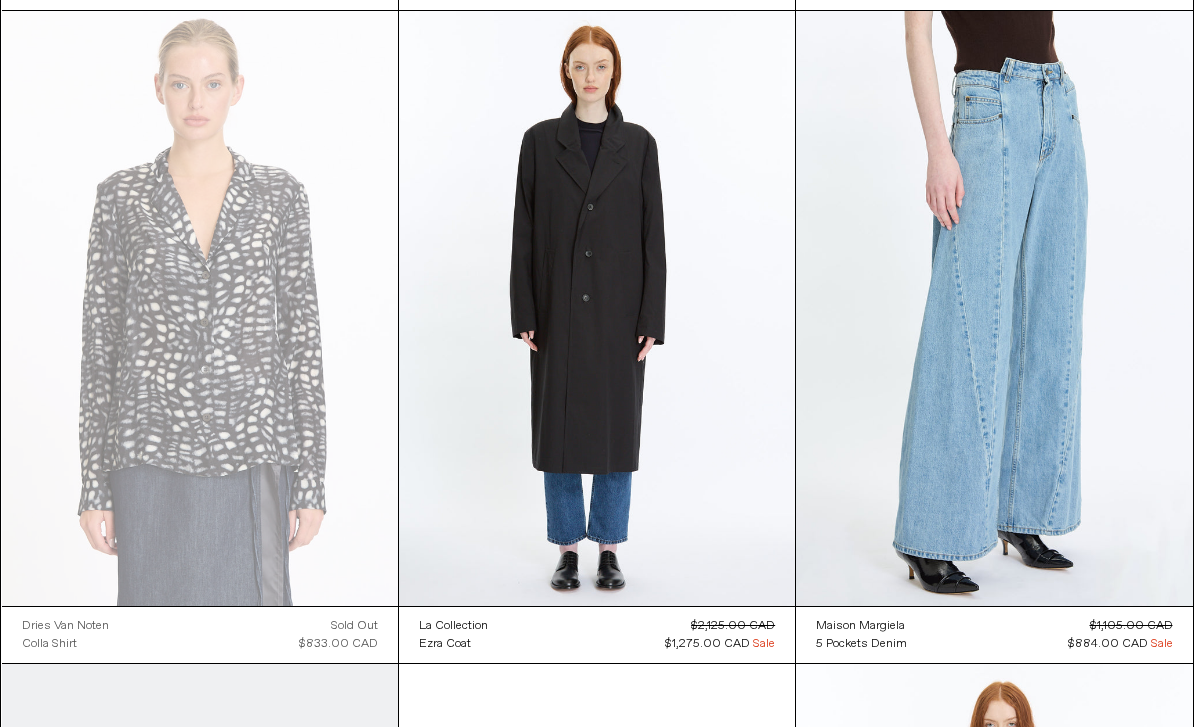 scroll, scrollTop: 13158, scrollLeft: 0, axis: vertical 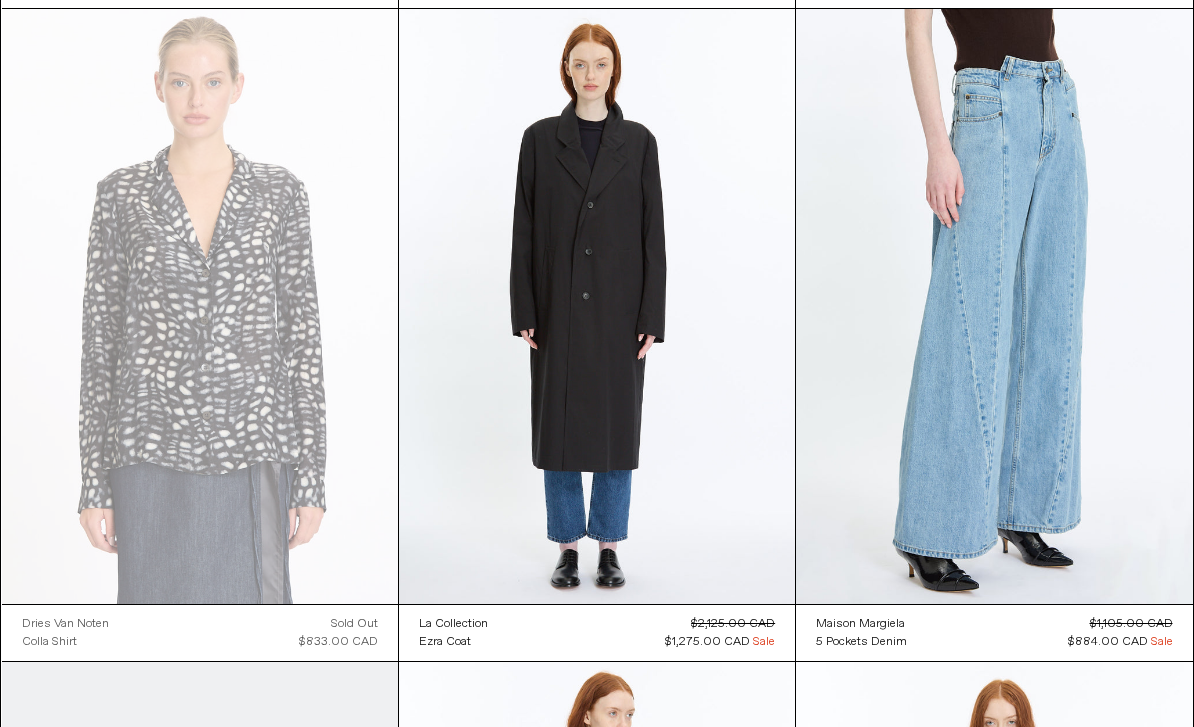 click on "$884.00 CAD" at bounding box center [1108, 642] 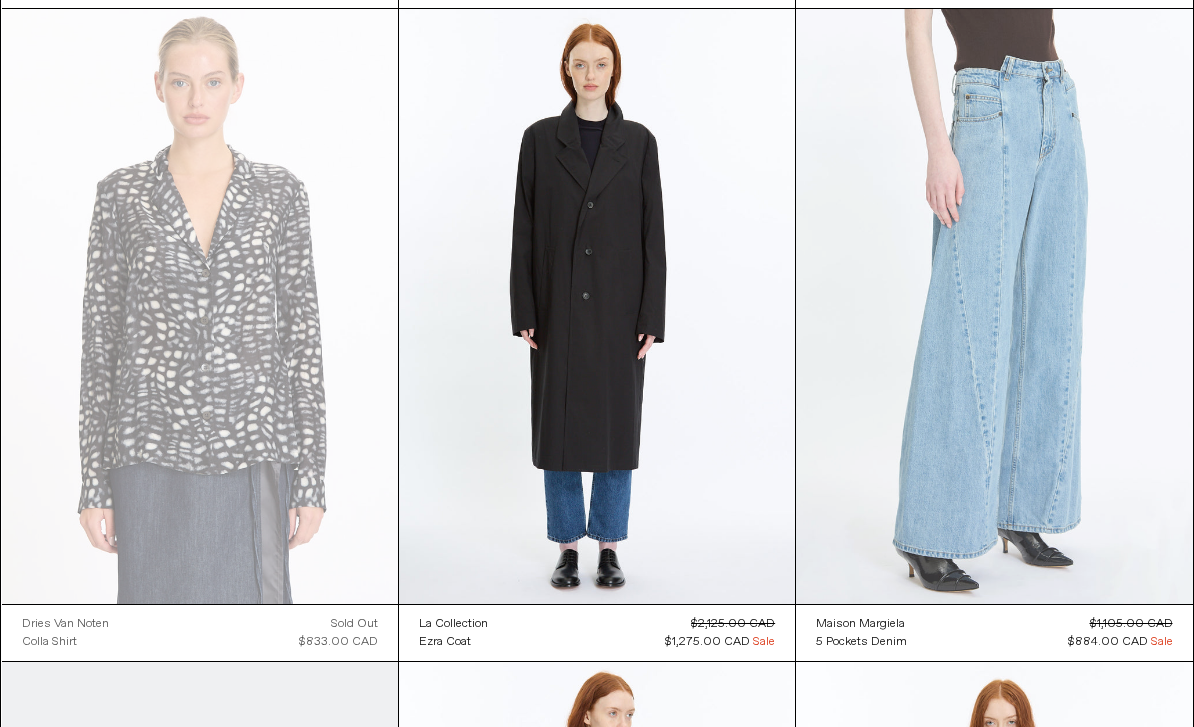 click at bounding box center [994, 306] 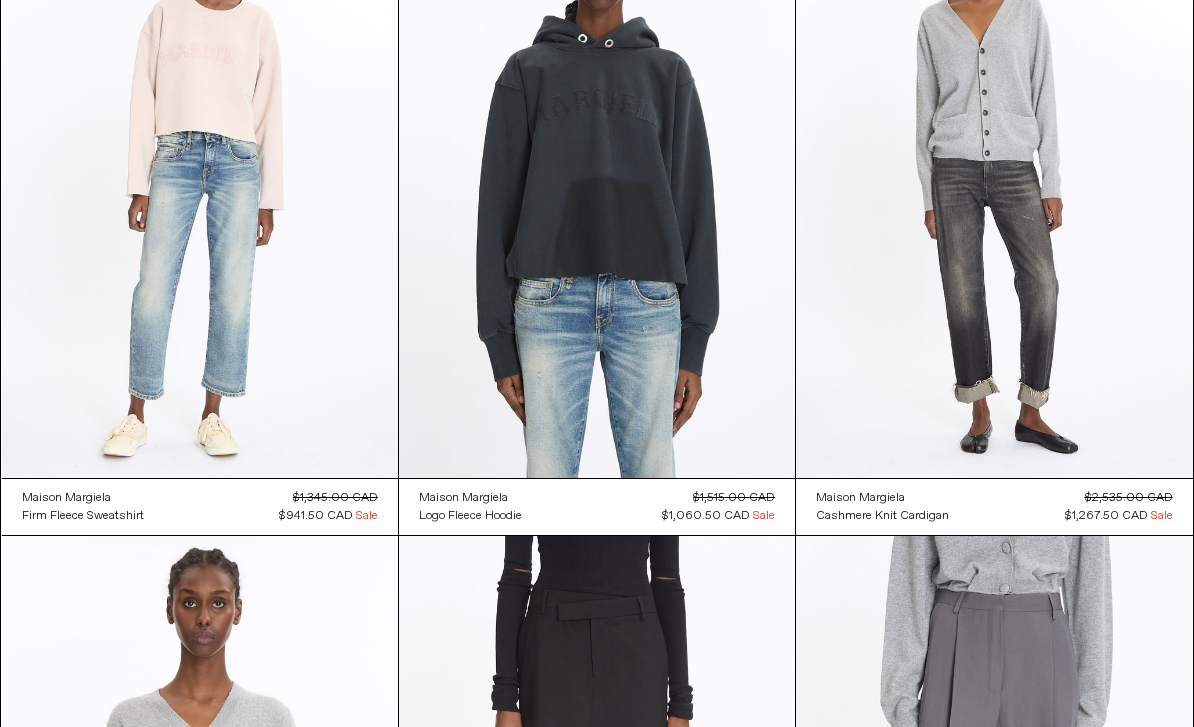 scroll, scrollTop: 25027, scrollLeft: 0, axis: vertical 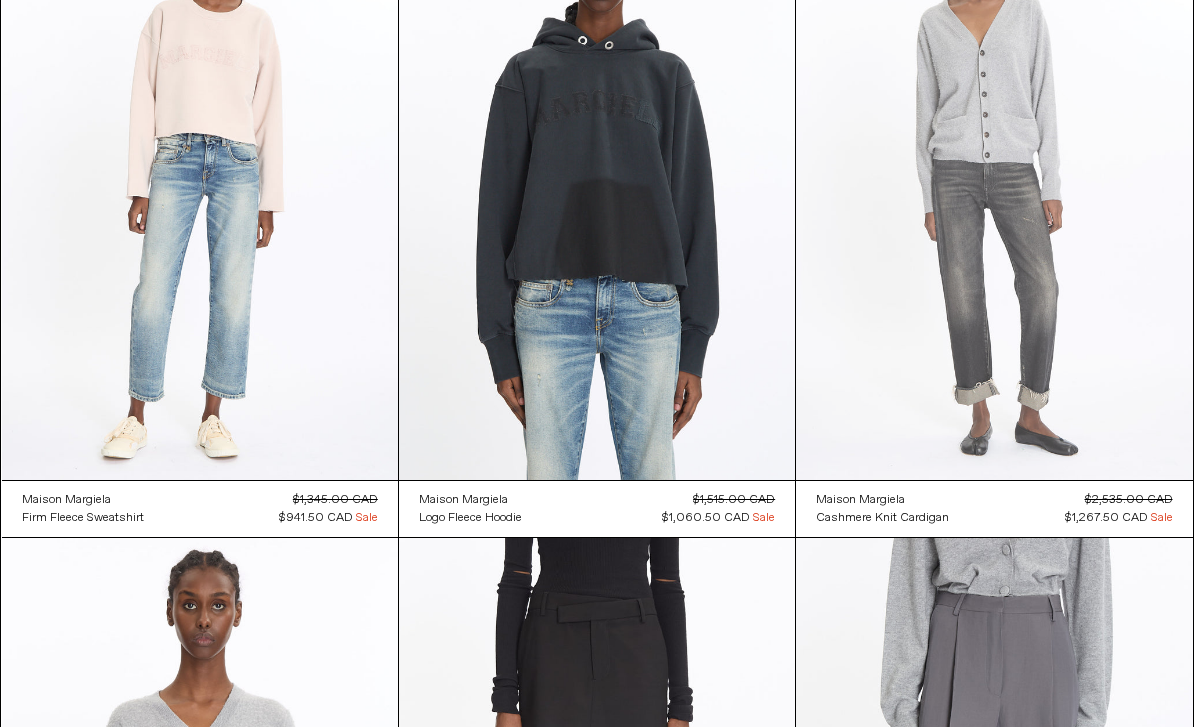 click at bounding box center (994, 183) 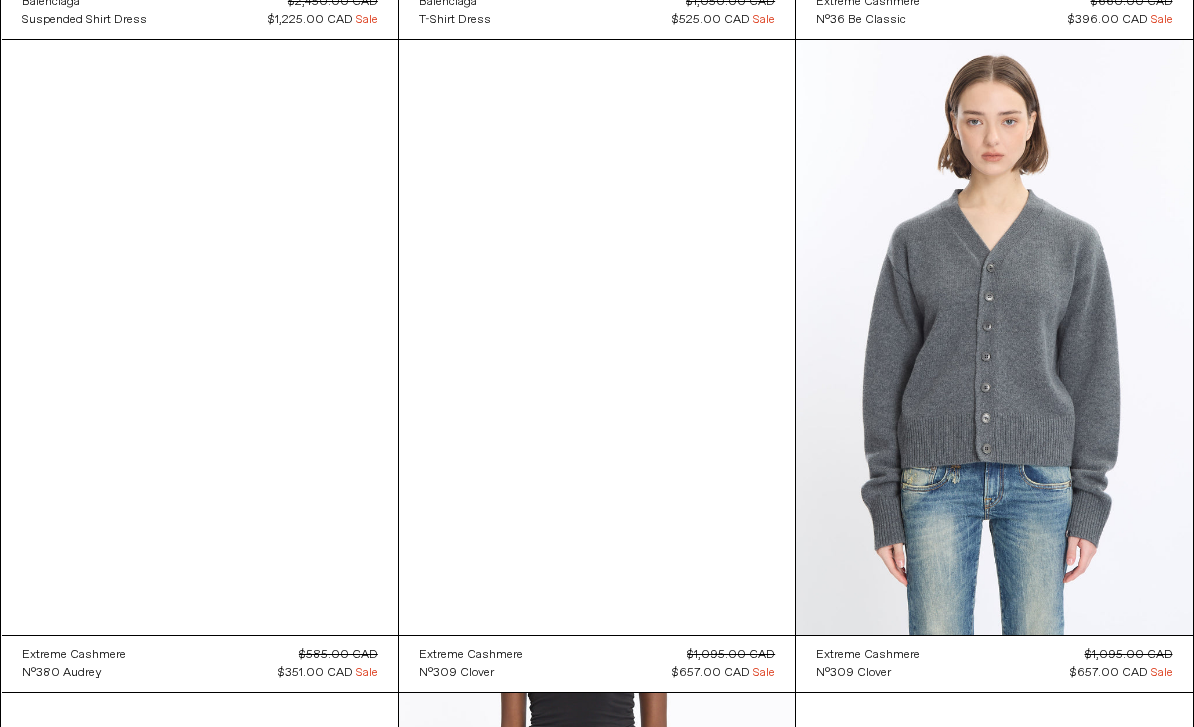 scroll, scrollTop: 28135, scrollLeft: 0, axis: vertical 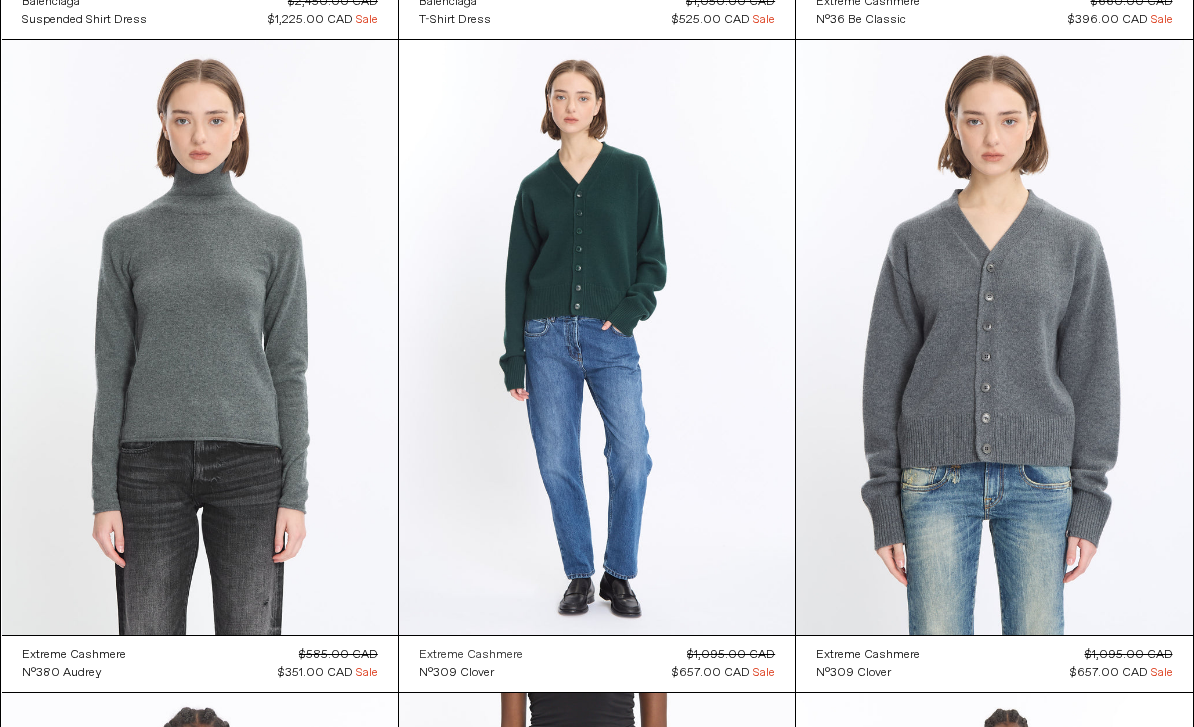 click on "Extreme Cashmere" at bounding box center [471, 655] 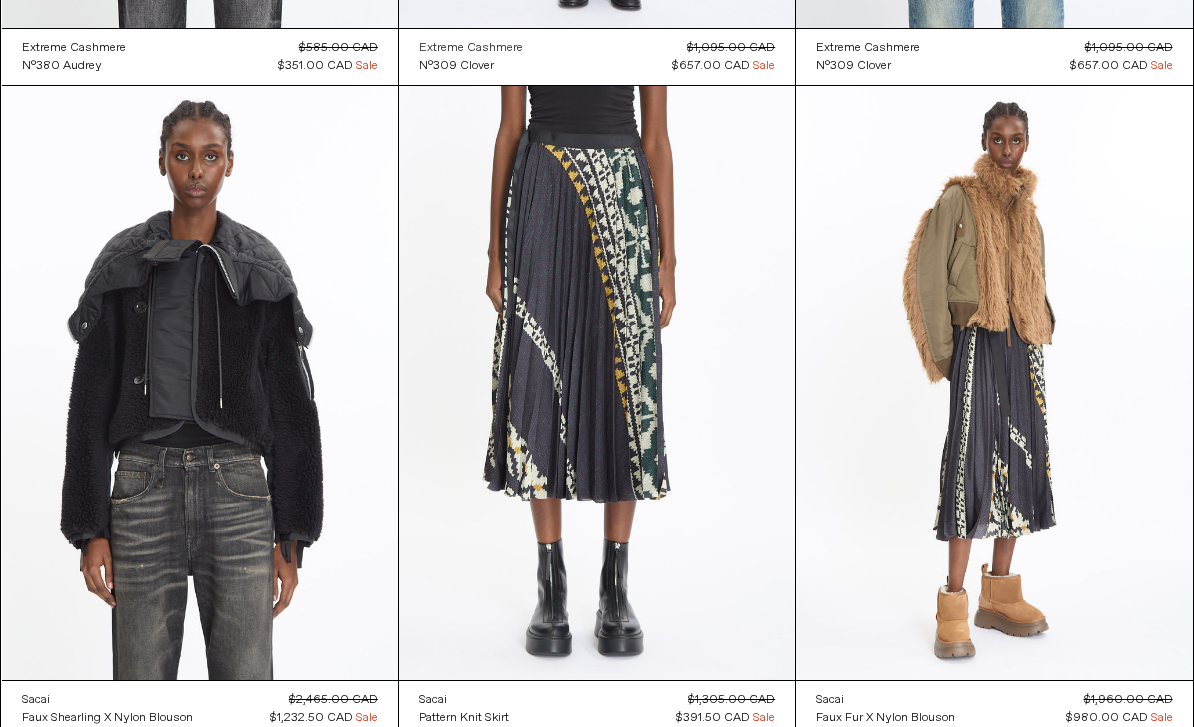 scroll, scrollTop: 28723, scrollLeft: 0, axis: vertical 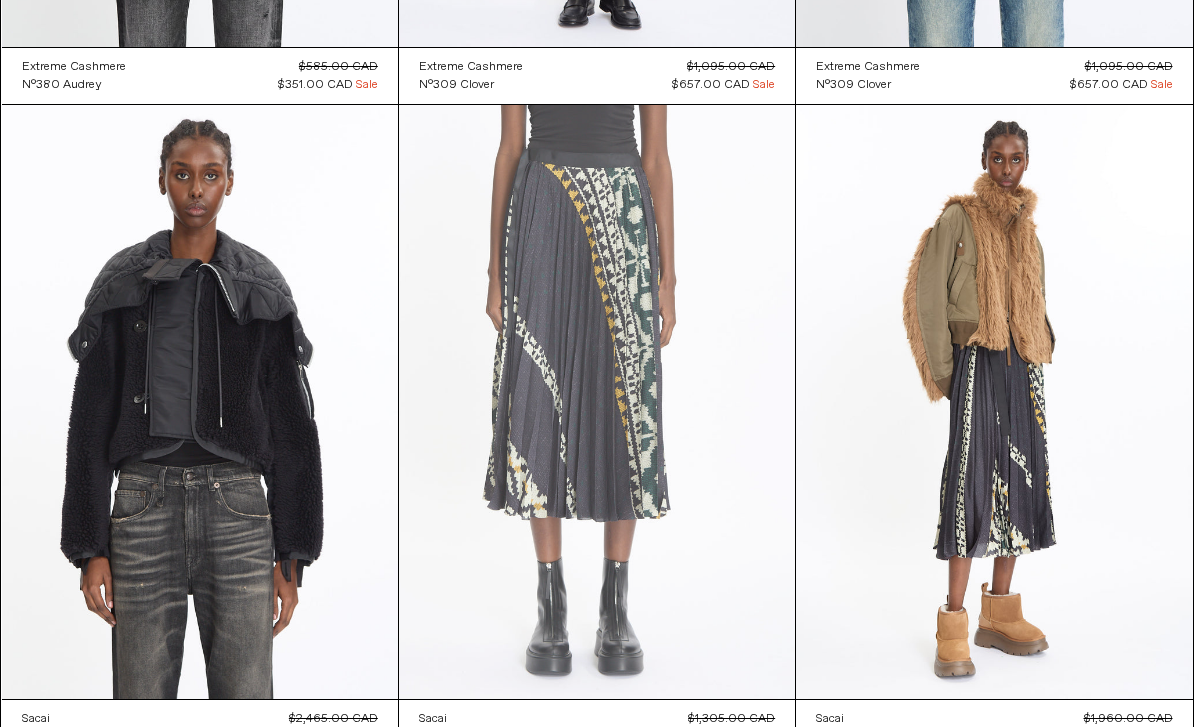 click at bounding box center [597, 402] 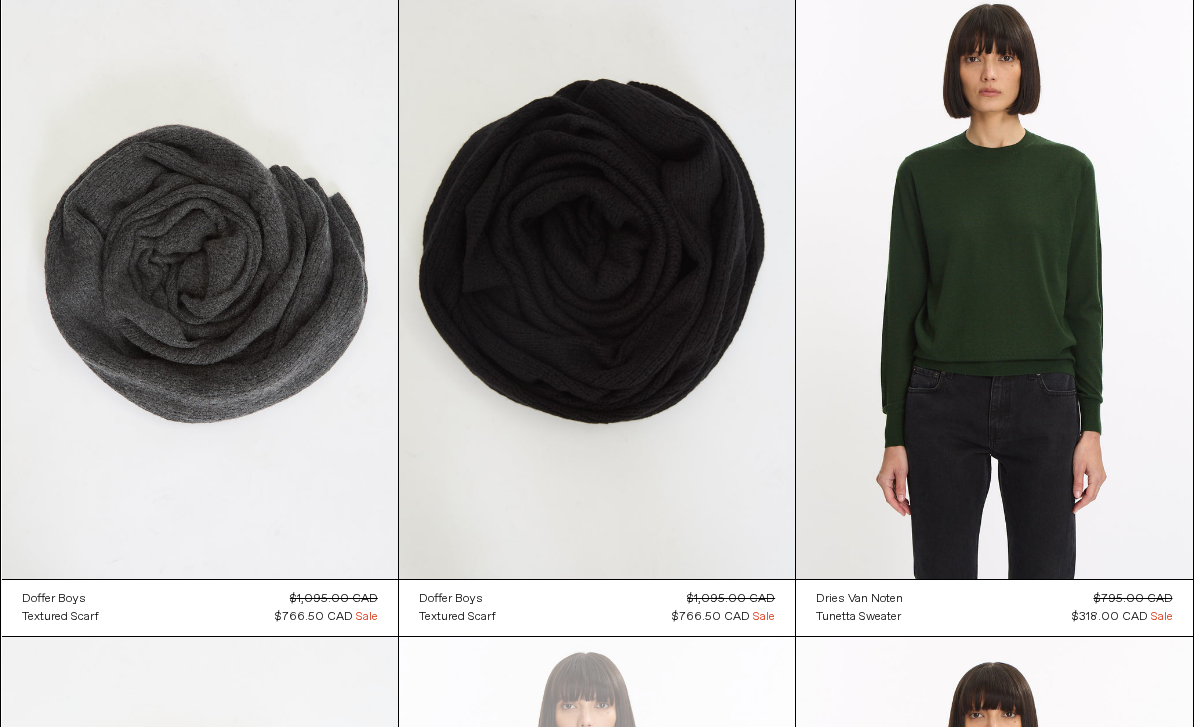 scroll, scrollTop: 30801, scrollLeft: 0, axis: vertical 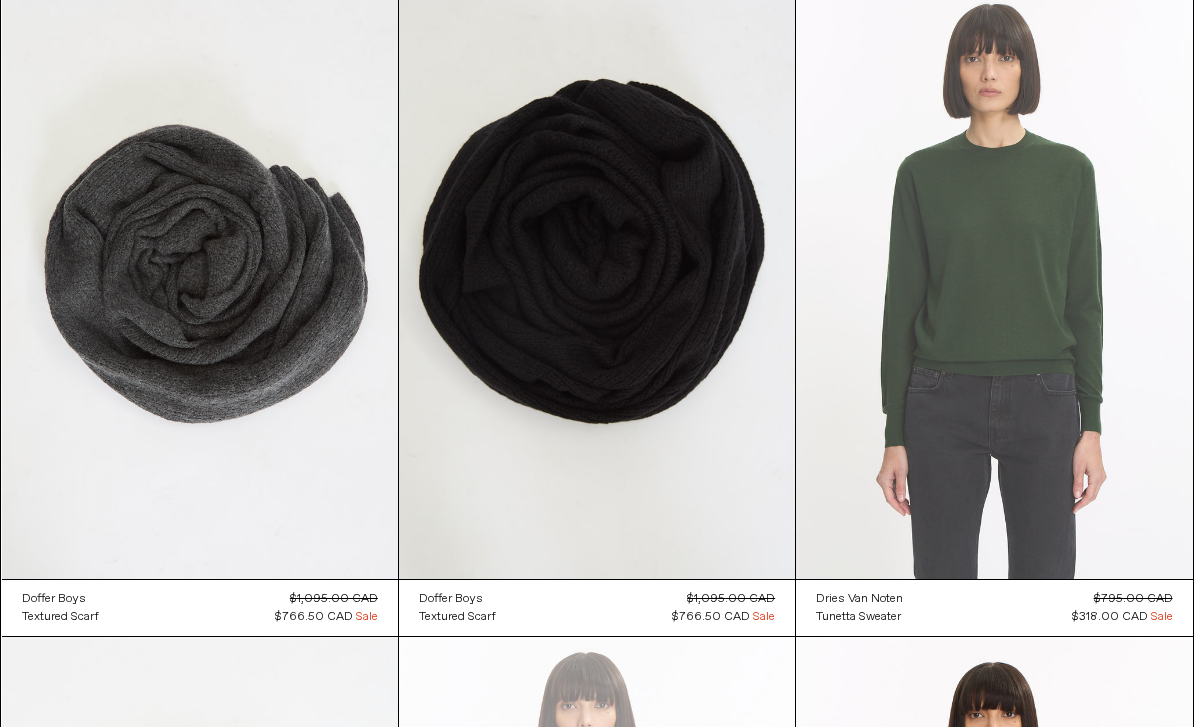 click at bounding box center [994, 281] 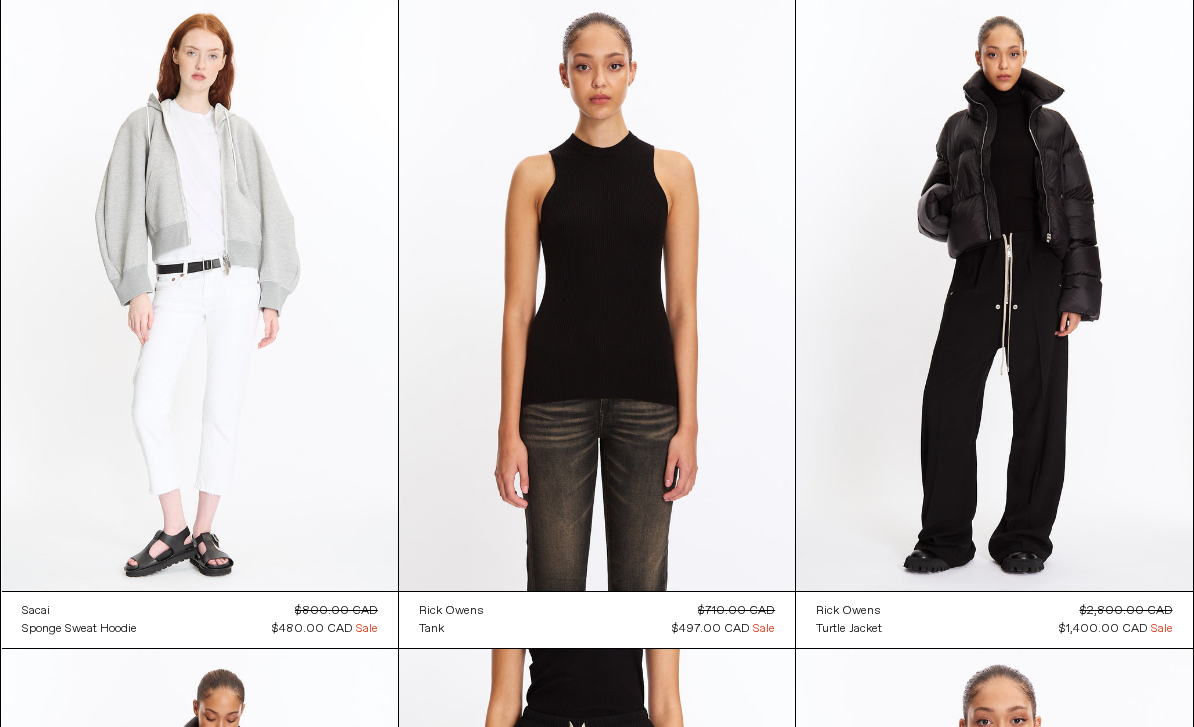 scroll, scrollTop: 34704, scrollLeft: 0, axis: vertical 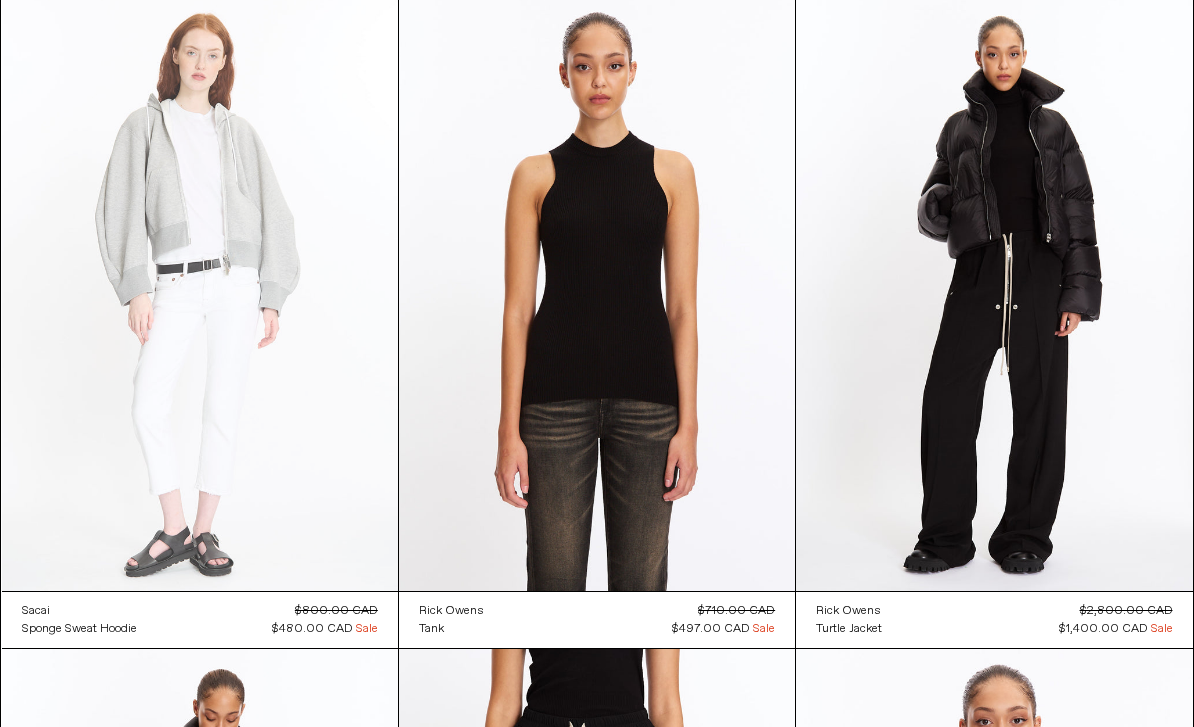 click at bounding box center (200, 293) 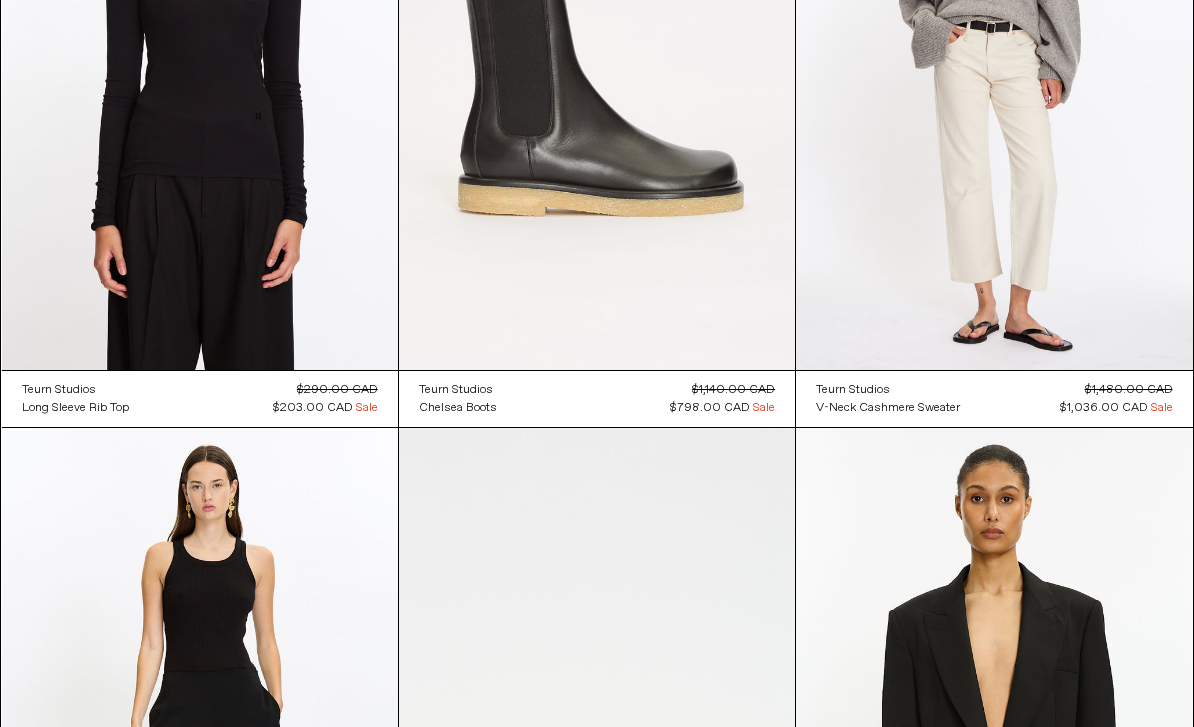 scroll, scrollTop: 36230, scrollLeft: 0, axis: vertical 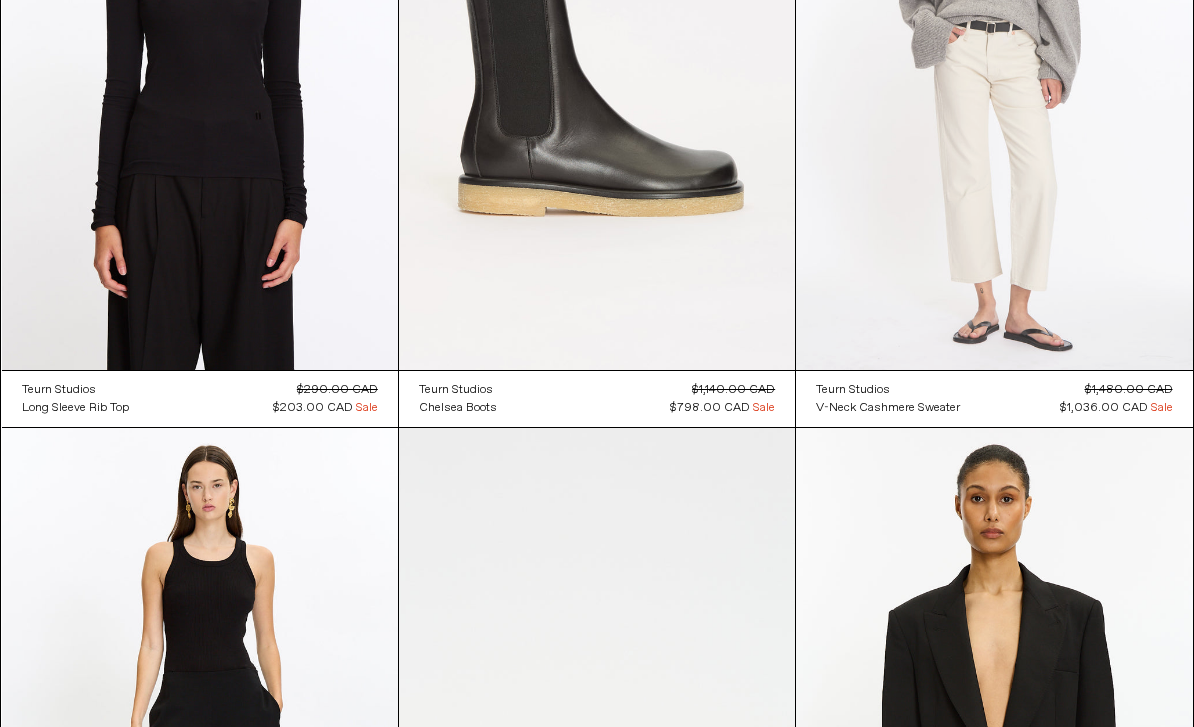 click at bounding box center [994, 72] 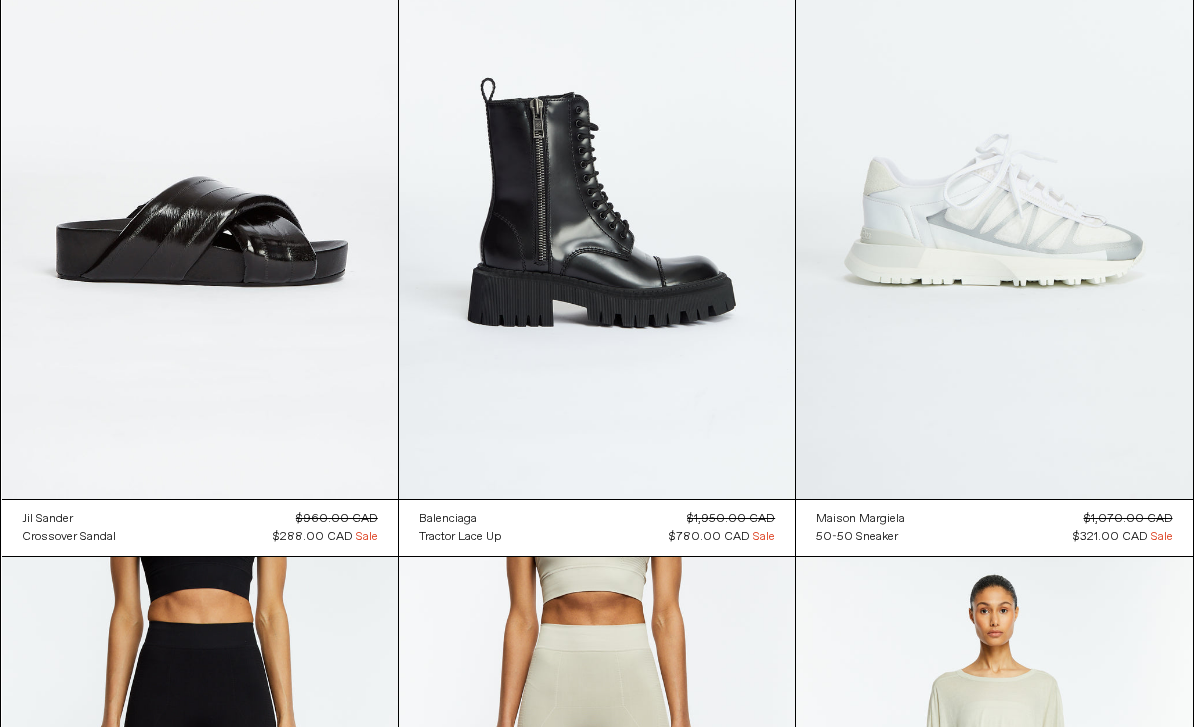 scroll, scrollTop: 51103, scrollLeft: 0, axis: vertical 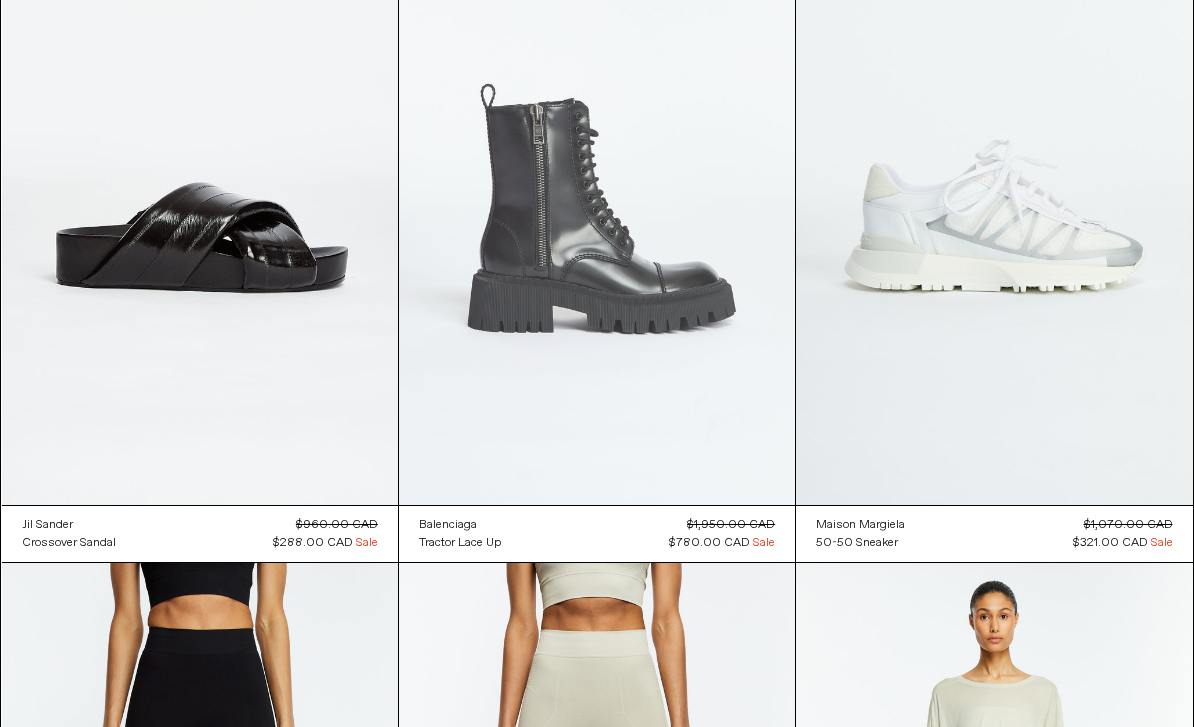 click at bounding box center [597, 207] 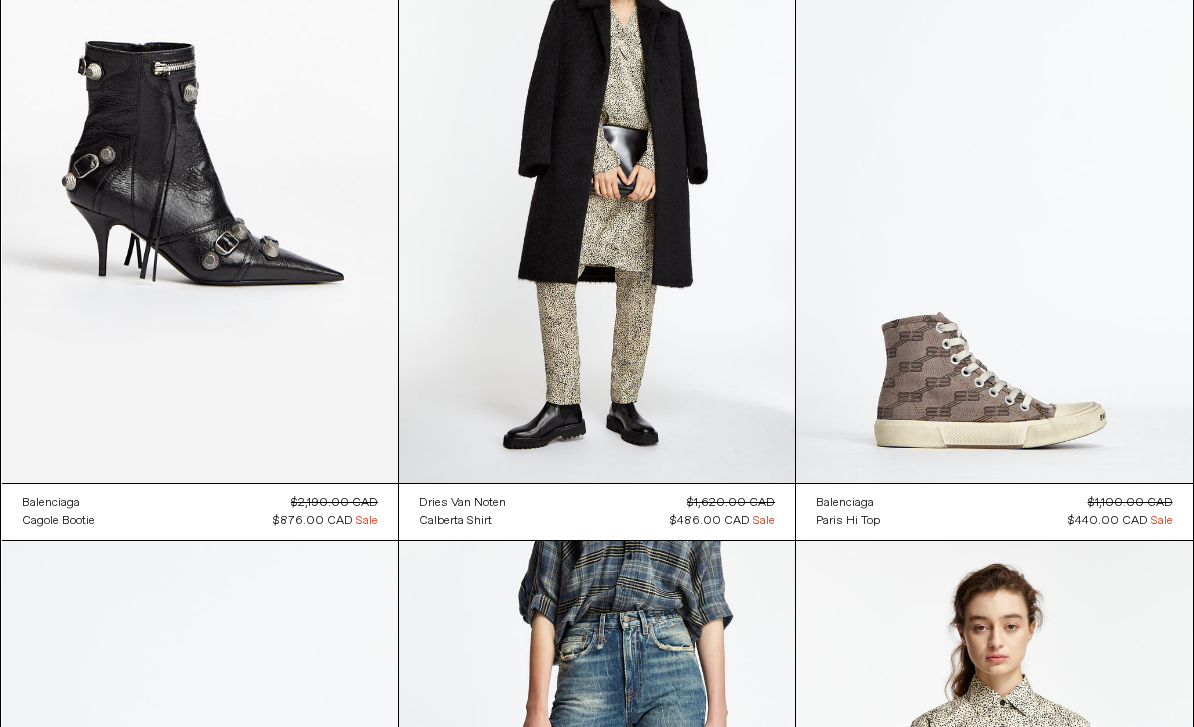 scroll, scrollTop: 58302, scrollLeft: 0, axis: vertical 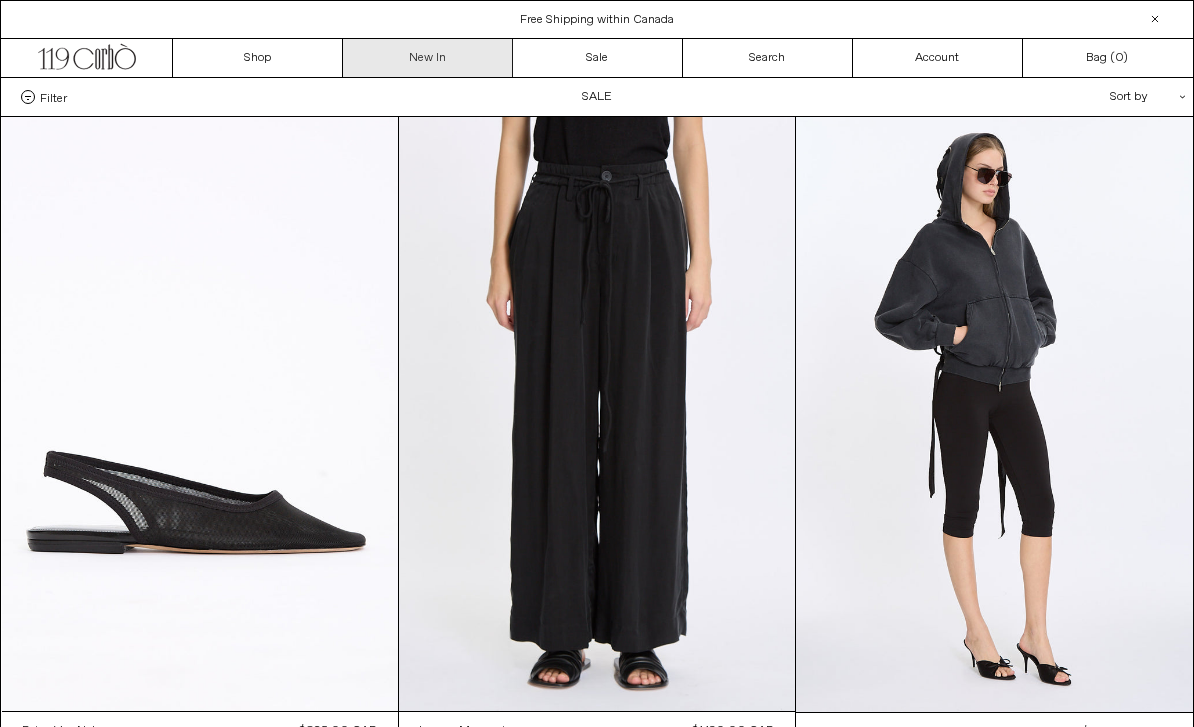 click on "New In" at bounding box center [428, 58] 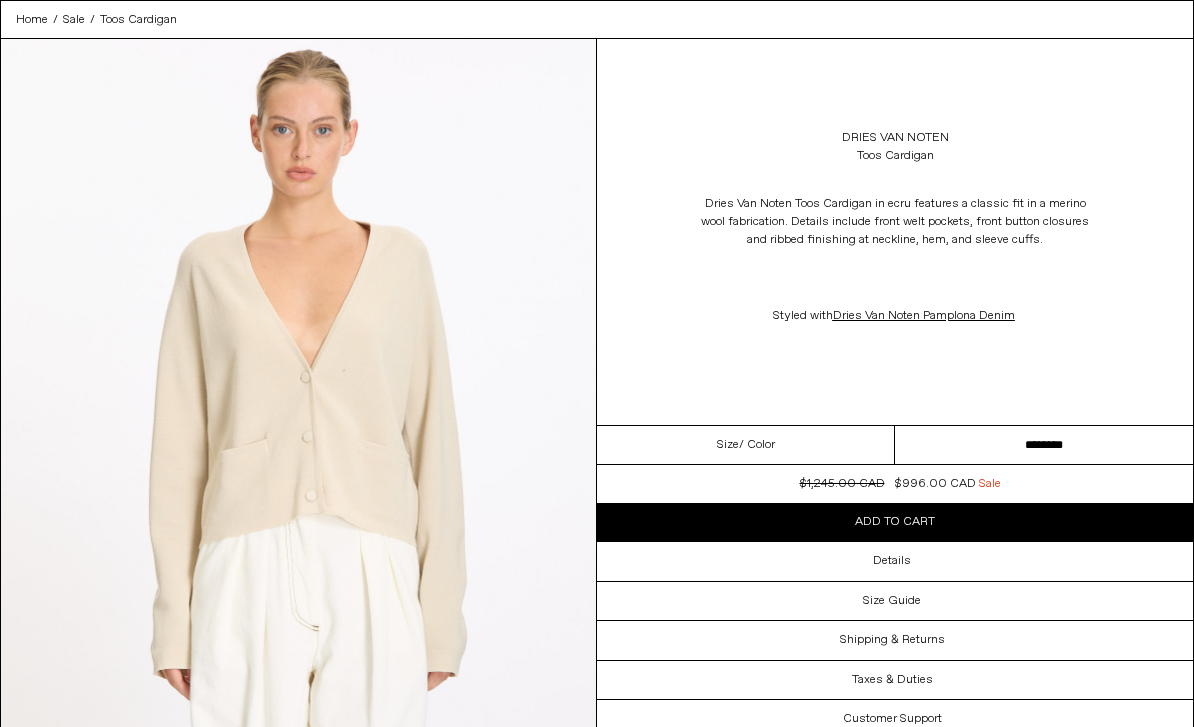 scroll, scrollTop: 106, scrollLeft: 0, axis: vertical 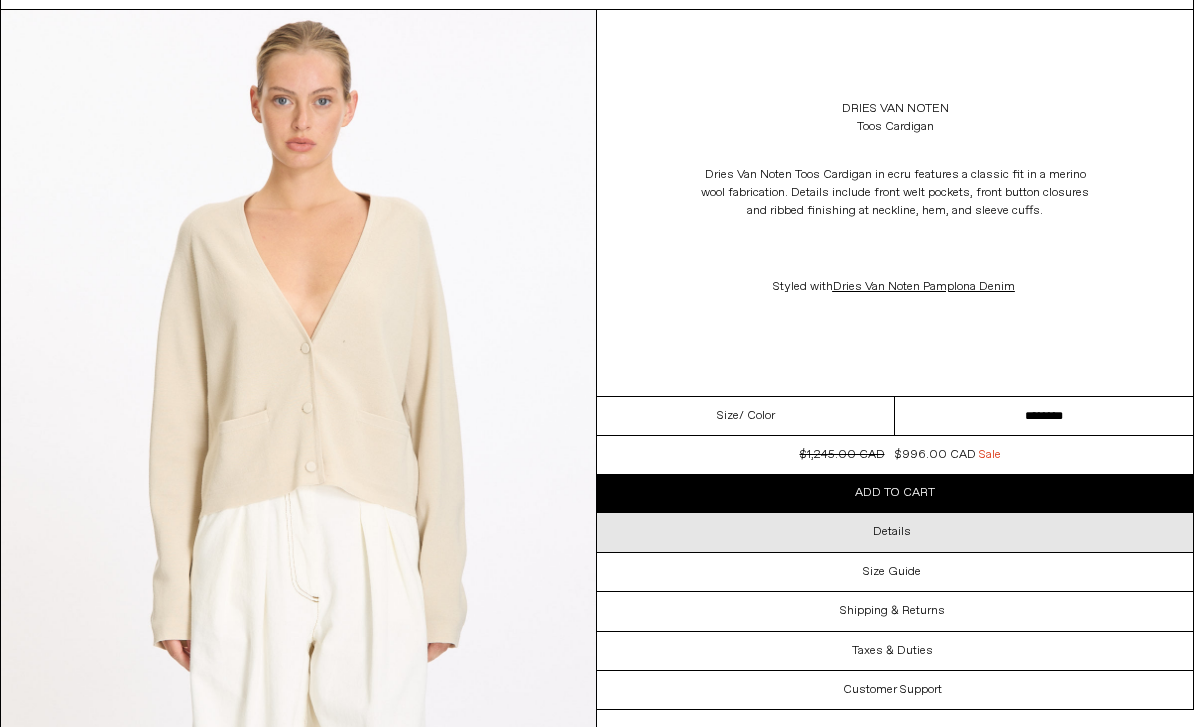 click on "Details" at bounding box center (895, 532) 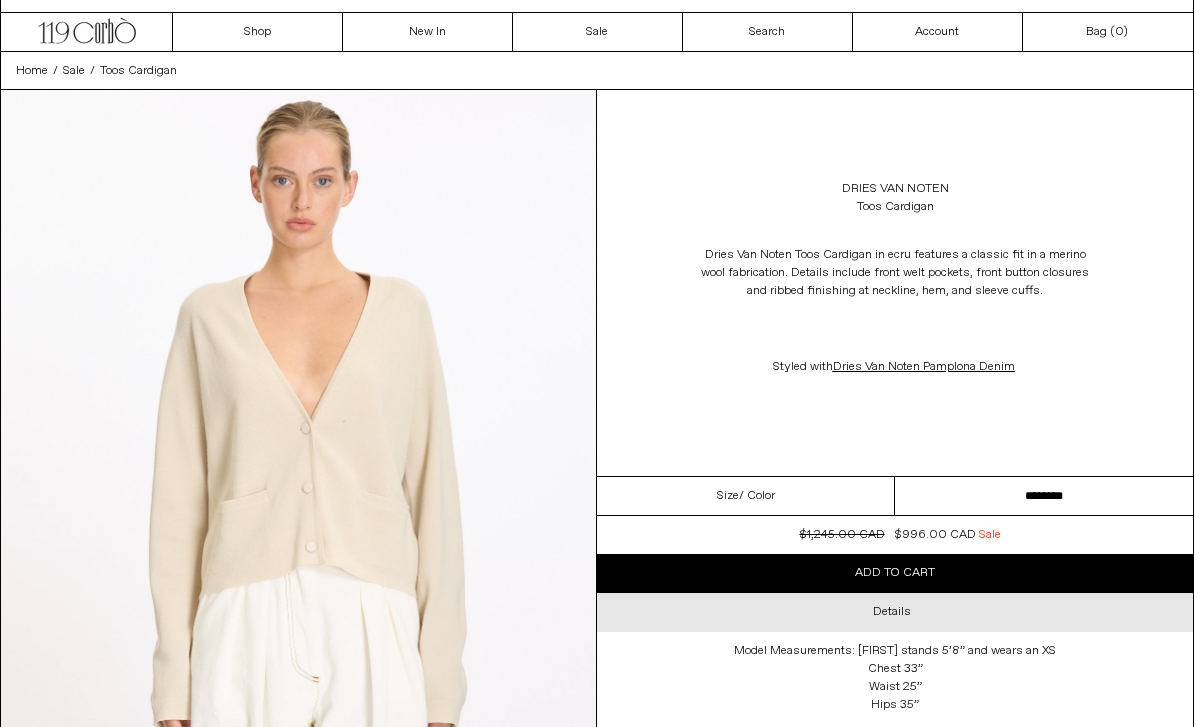 scroll, scrollTop: 0, scrollLeft: 0, axis: both 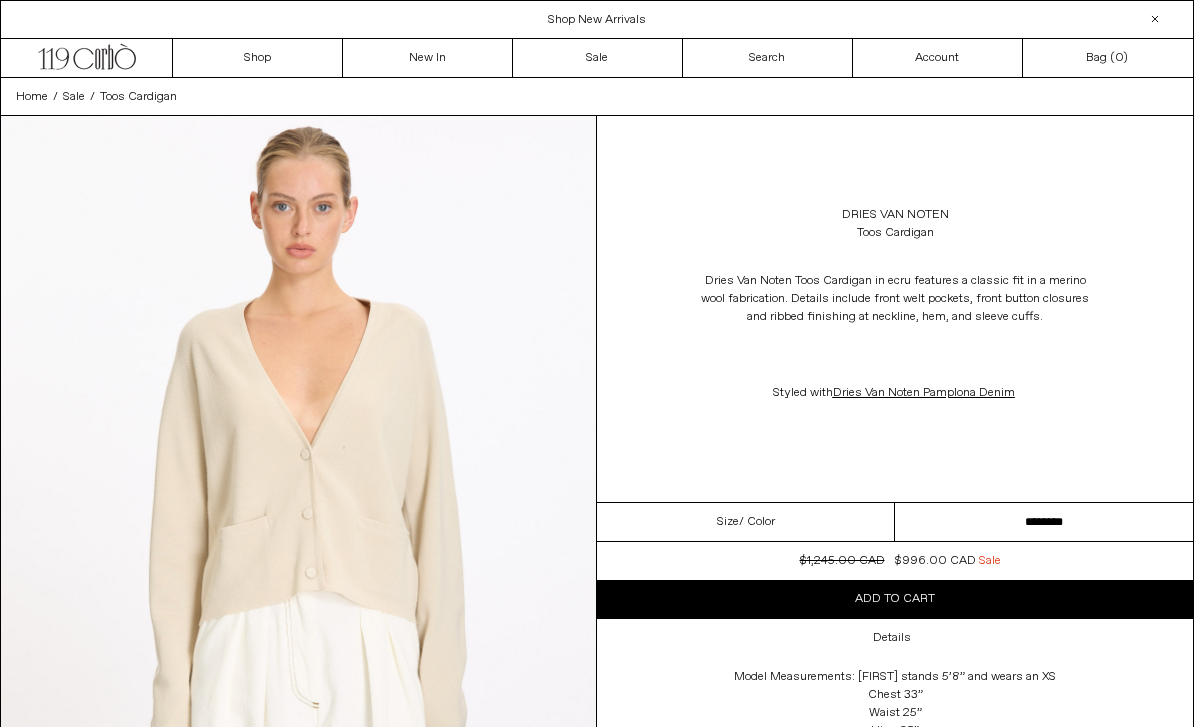 click on "**********" at bounding box center [1044, 522] 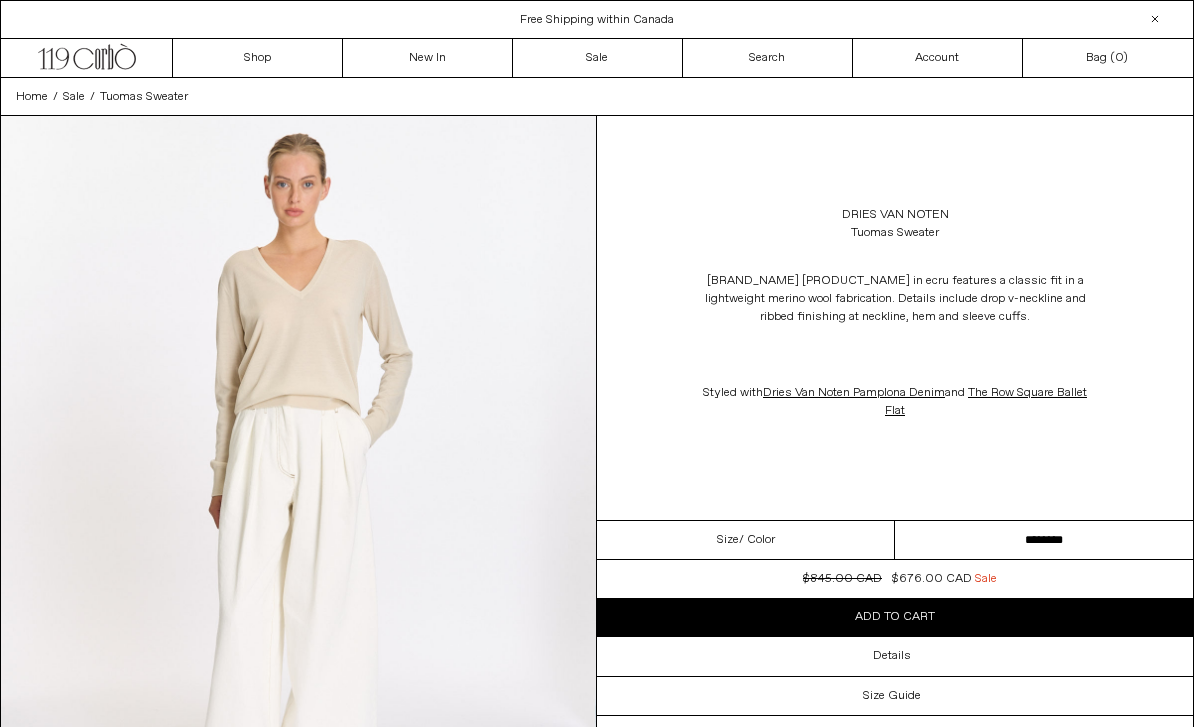 scroll, scrollTop: 0, scrollLeft: 0, axis: both 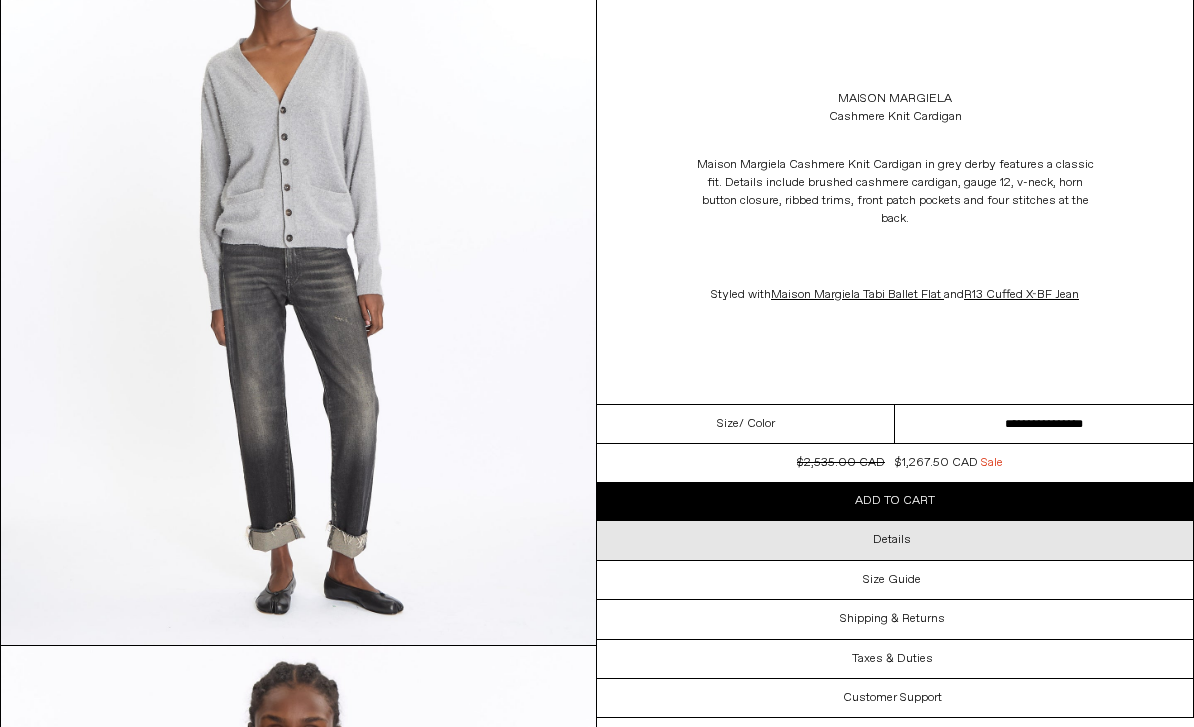 click on "Details" at bounding box center [895, 540] 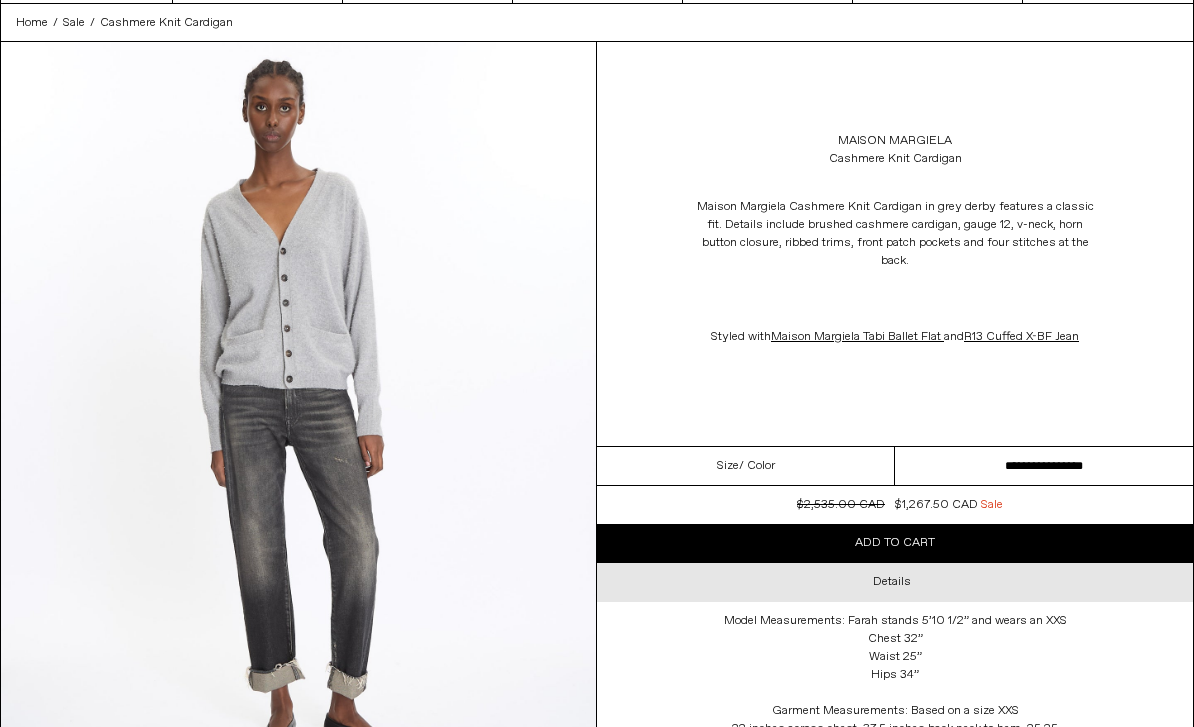 scroll, scrollTop: 0, scrollLeft: 0, axis: both 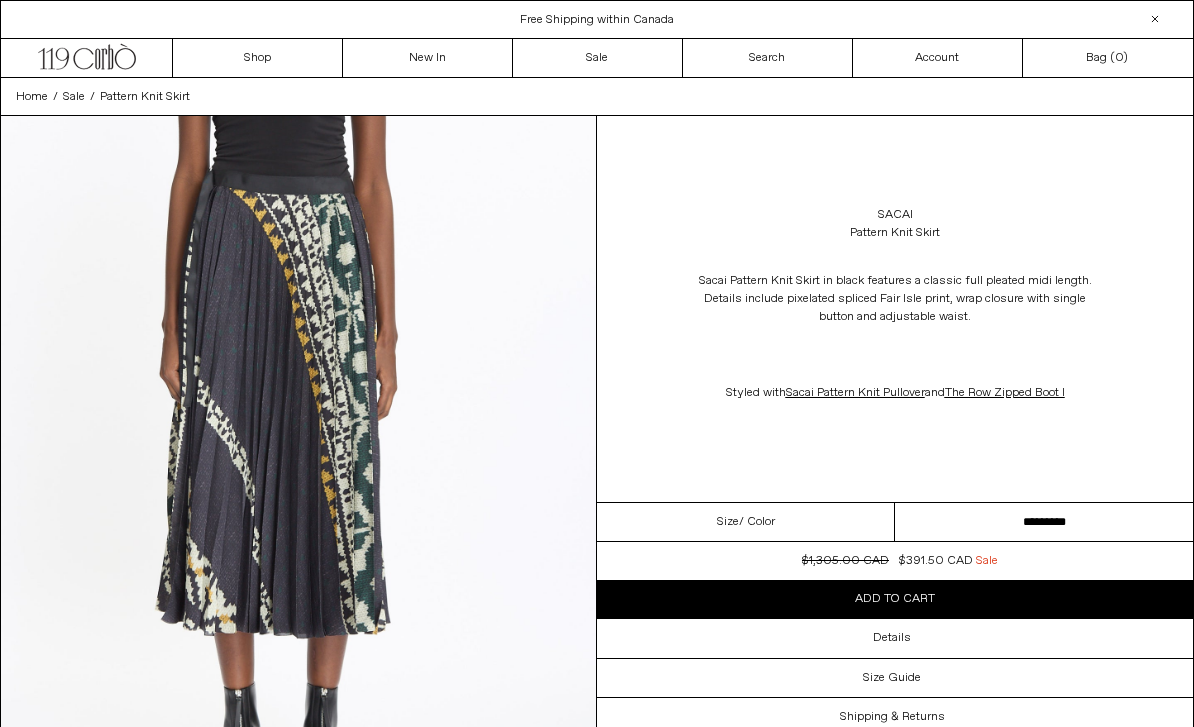 click on "**********" at bounding box center (1044, 522) 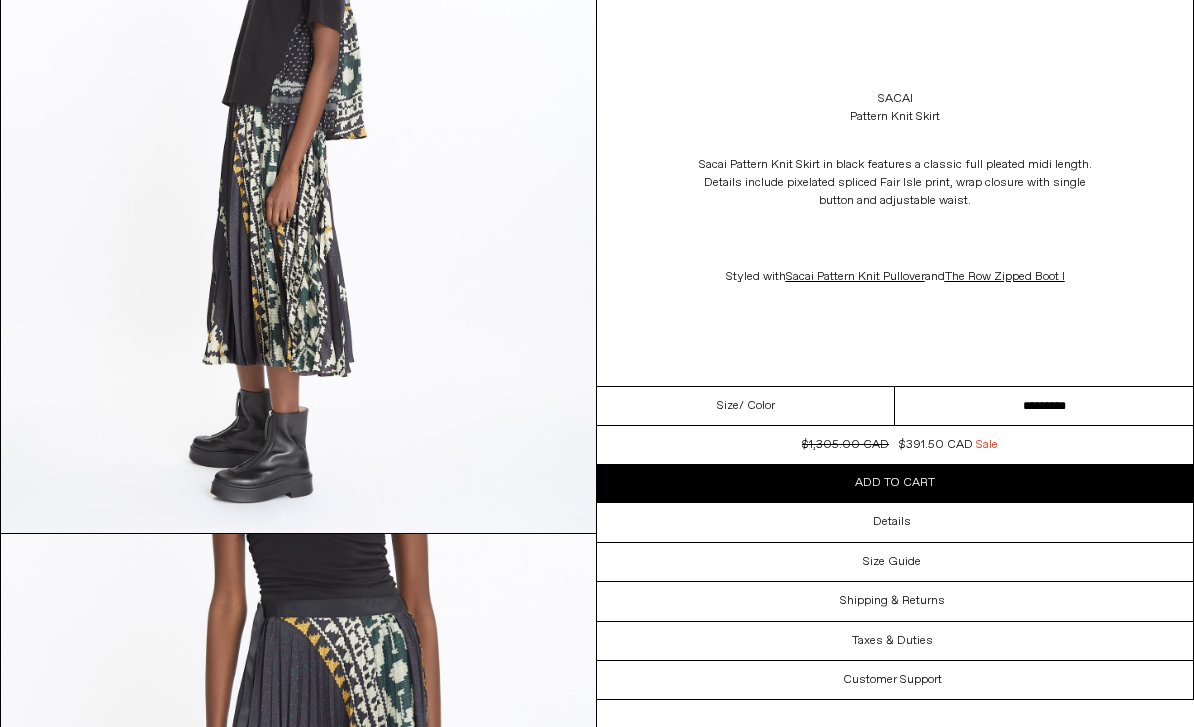 scroll, scrollTop: 1074, scrollLeft: 0, axis: vertical 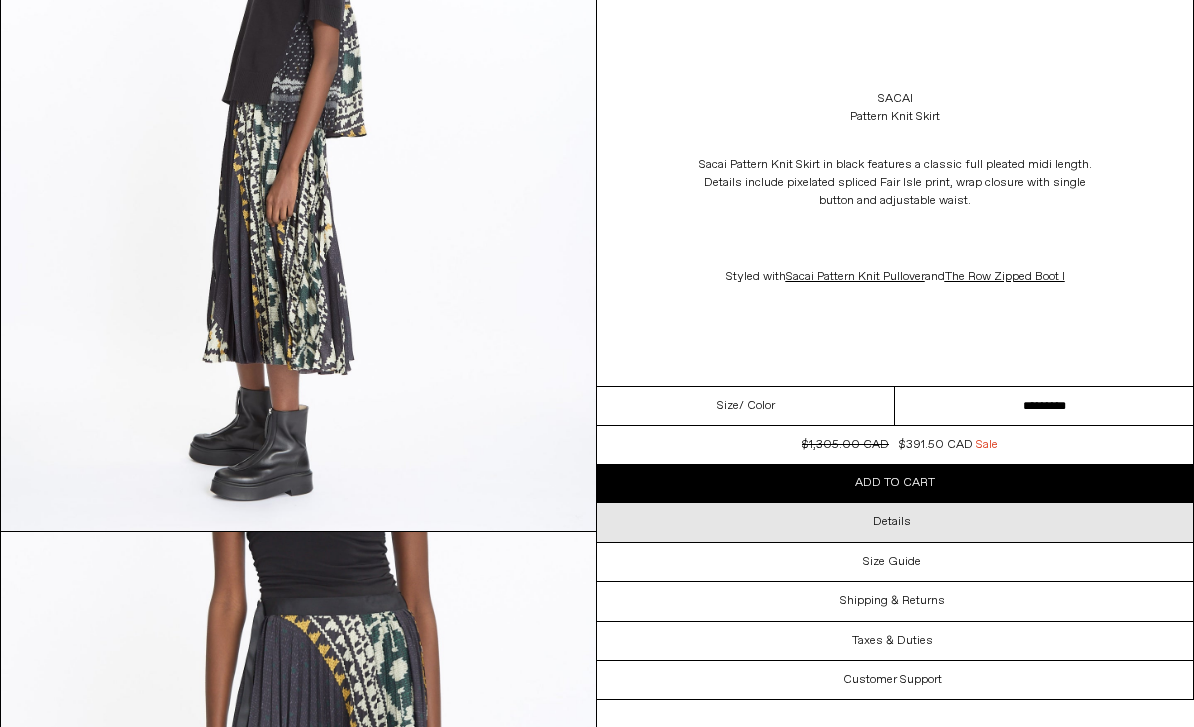 click on "Details" at bounding box center [895, 522] 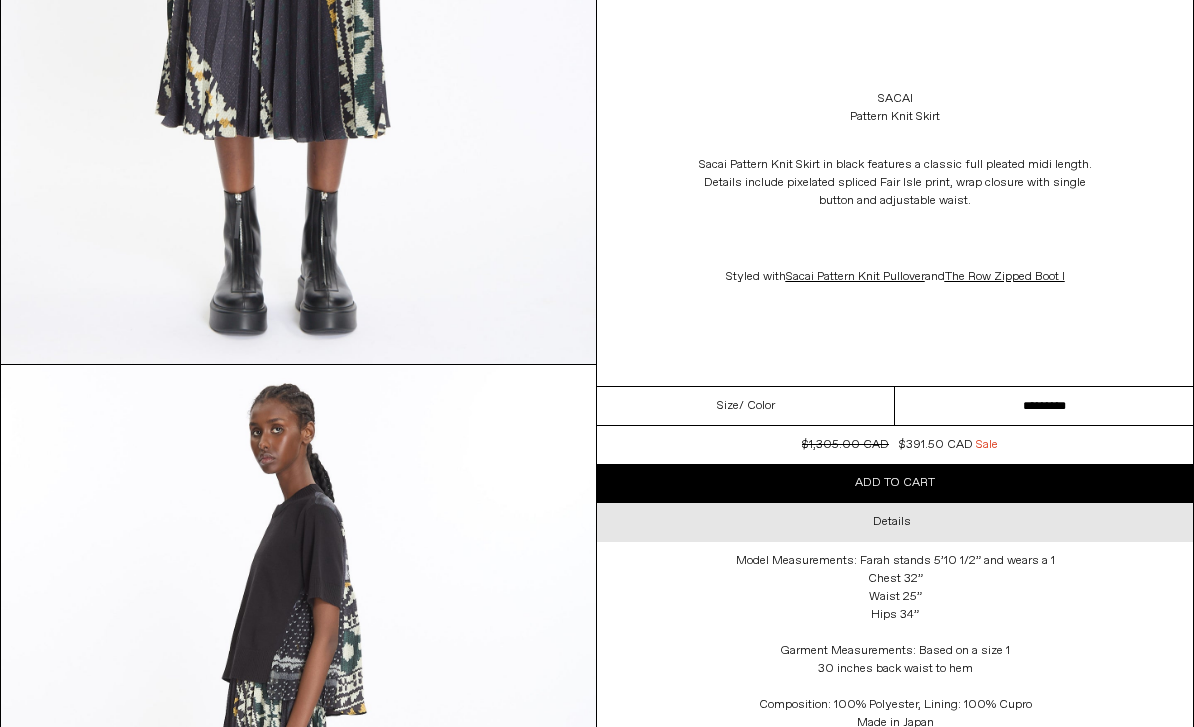 scroll, scrollTop: 482, scrollLeft: 0, axis: vertical 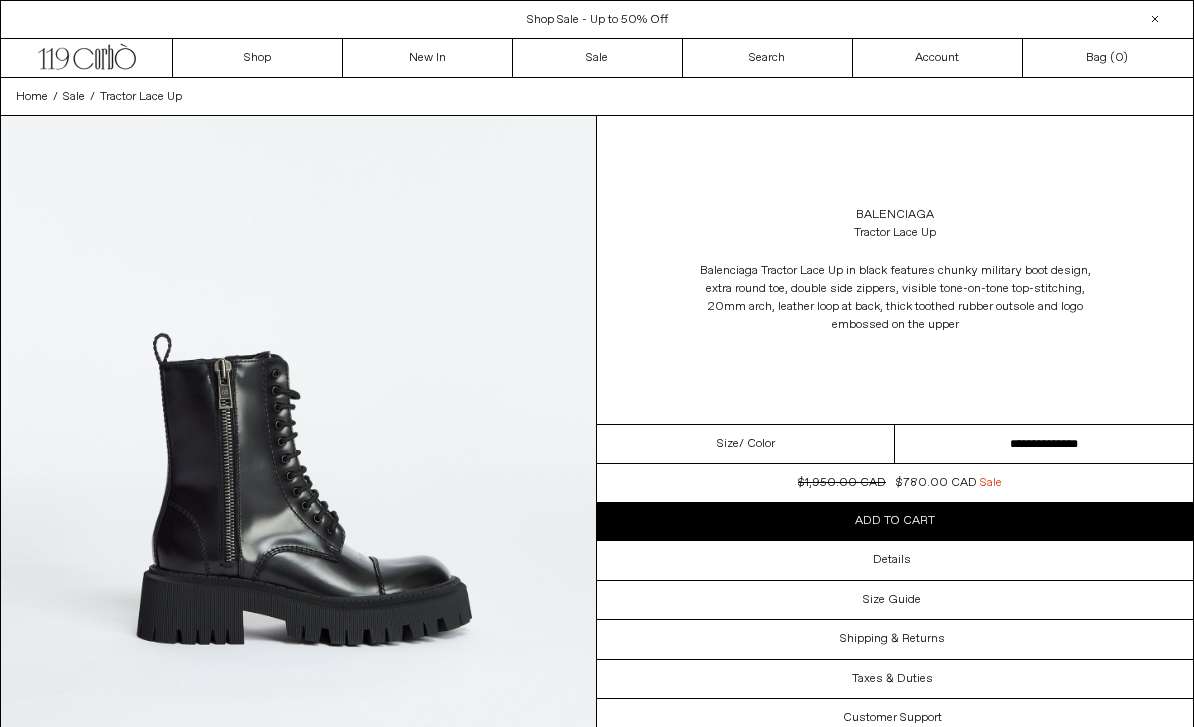 click on "**********" at bounding box center (1044, 444) 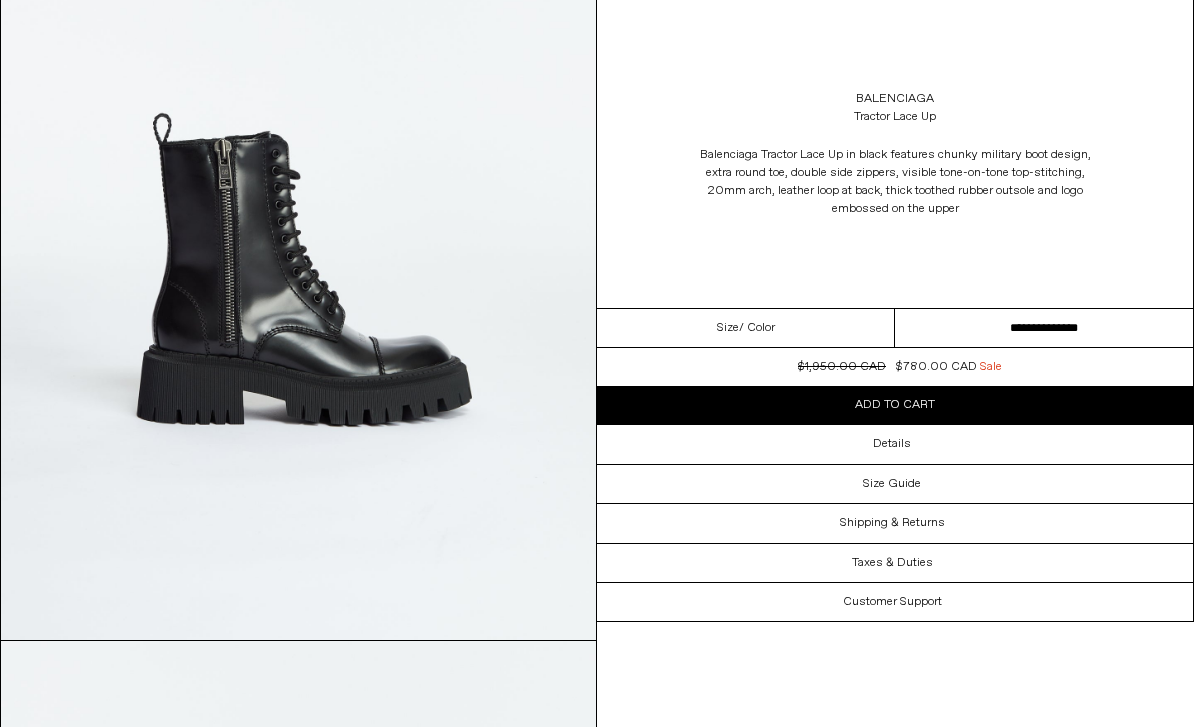 scroll, scrollTop: 179, scrollLeft: 0, axis: vertical 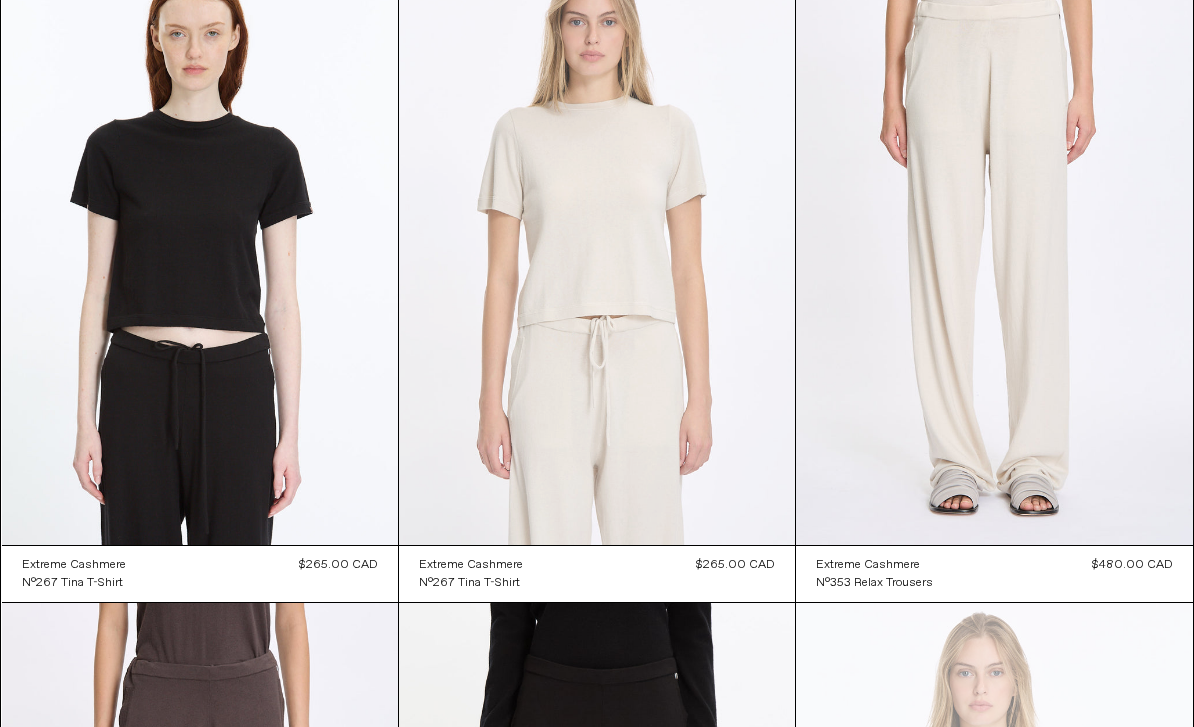 click at bounding box center [597, 247] 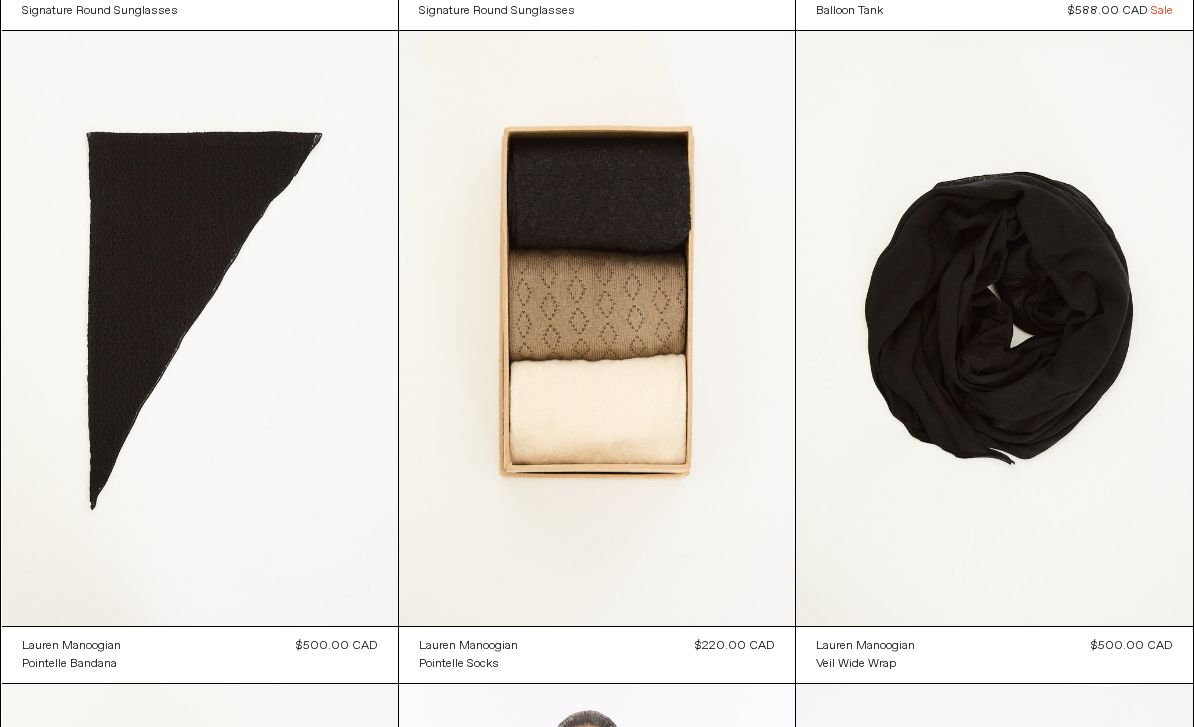 scroll, scrollTop: 37279, scrollLeft: 0, axis: vertical 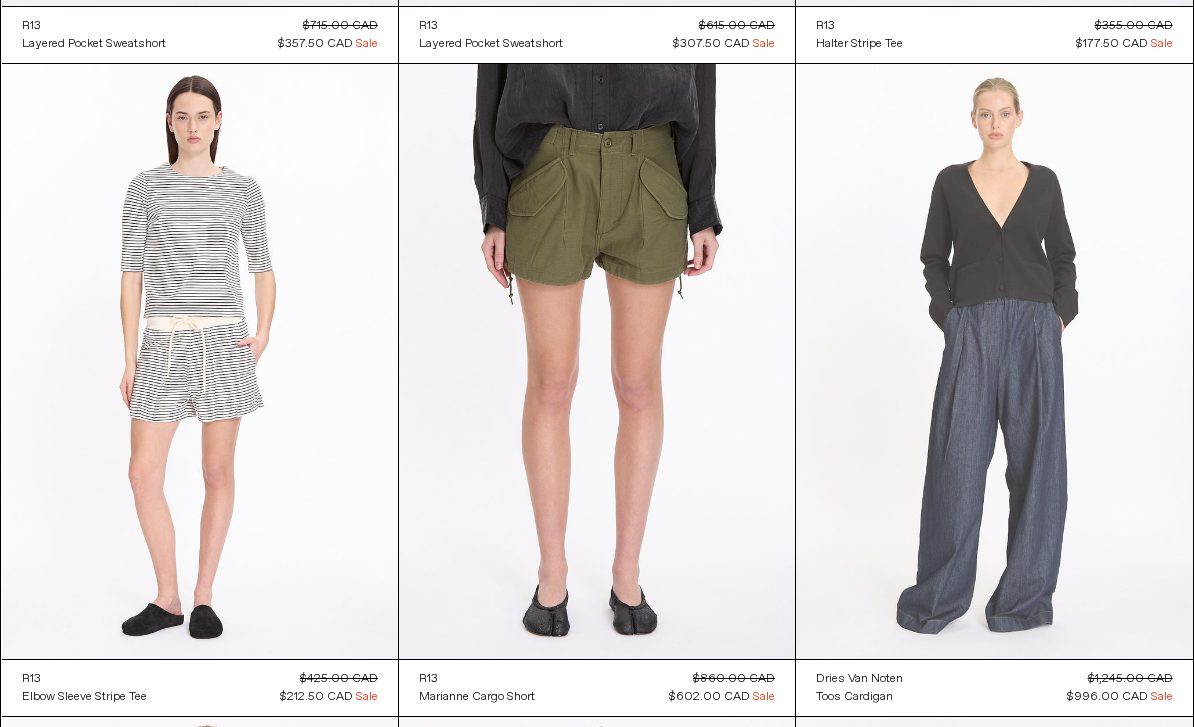 click at bounding box center (994, 361) 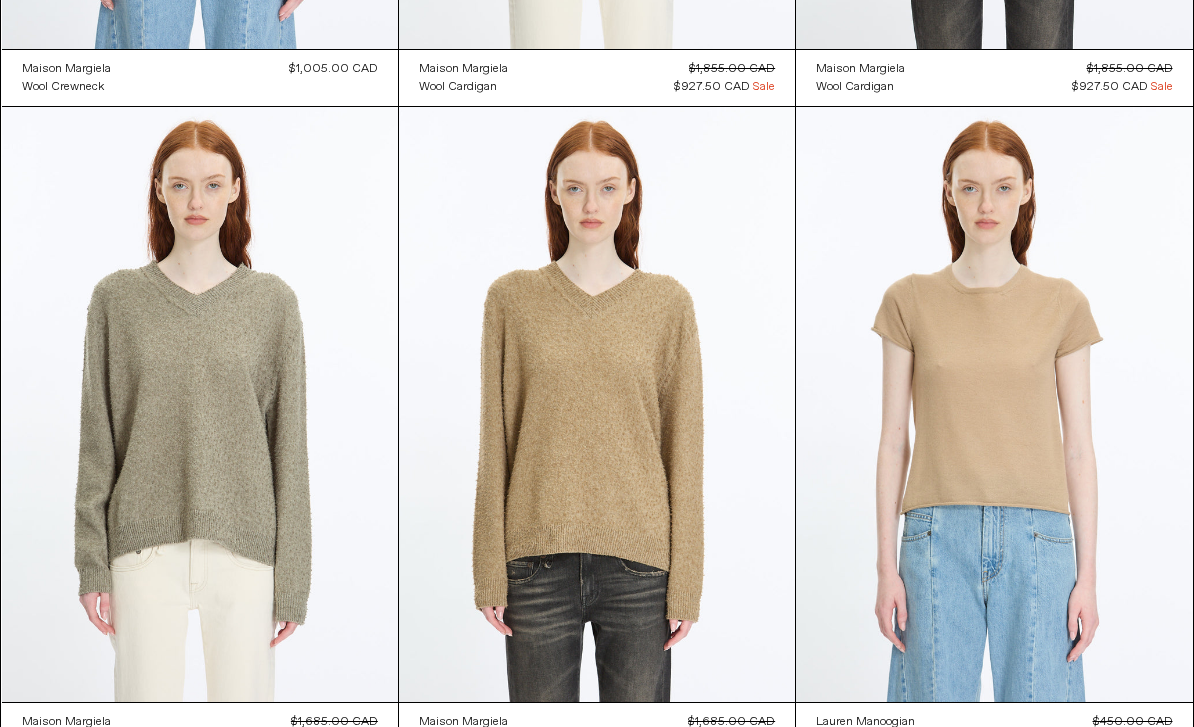scroll, scrollTop: 54821, scrollLeft: 0, axis: vertical 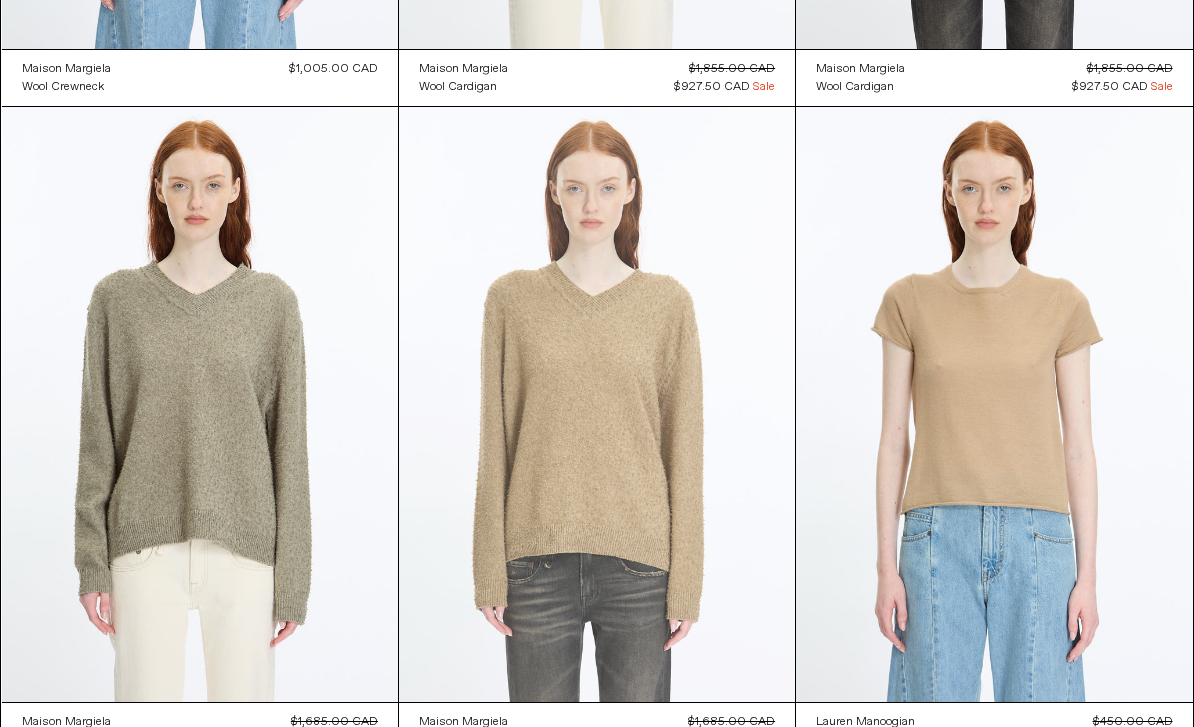 click at bounding box center (597, 404) 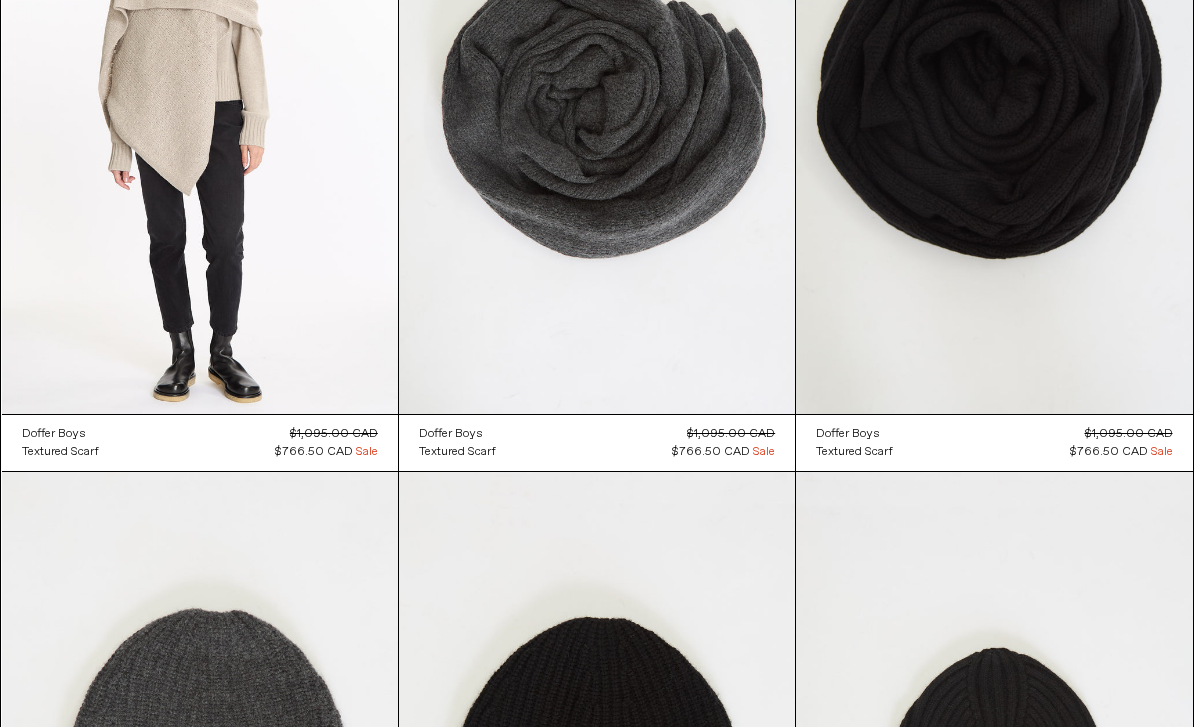 scroll, scrollTop: 77300, scrollLeft: 0, axis: vertical 